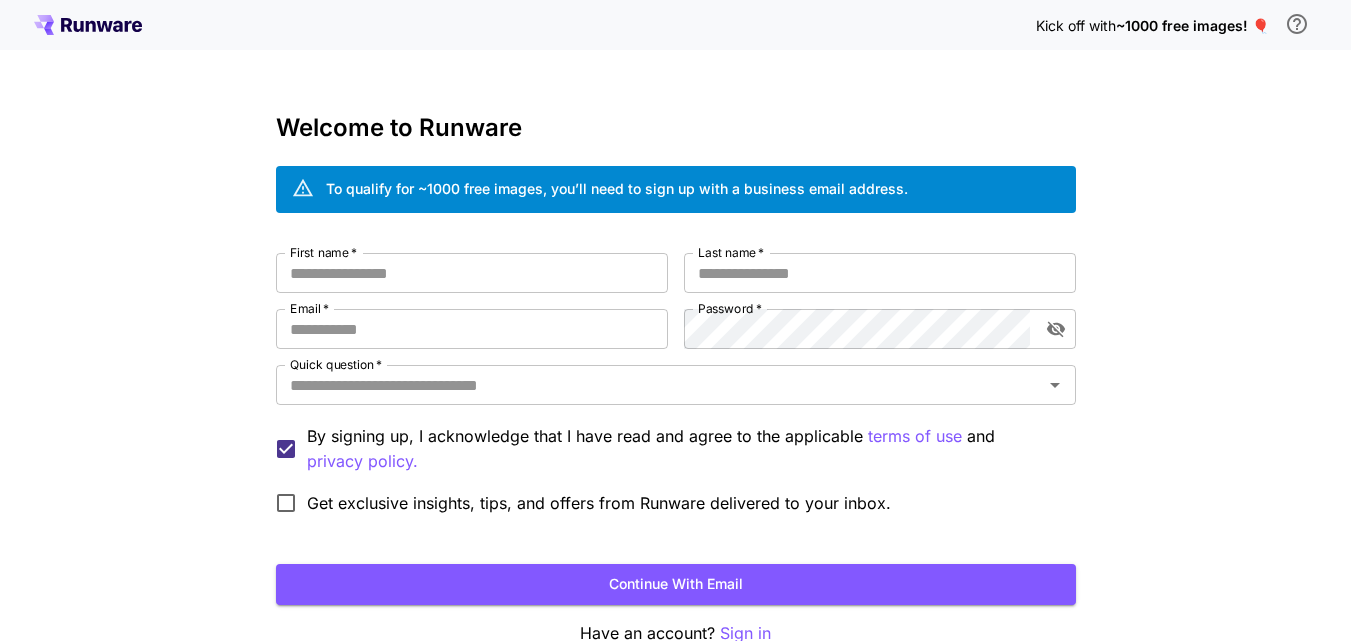 scroll, scrollTop: 0, scrollLeft: 0, axis: both 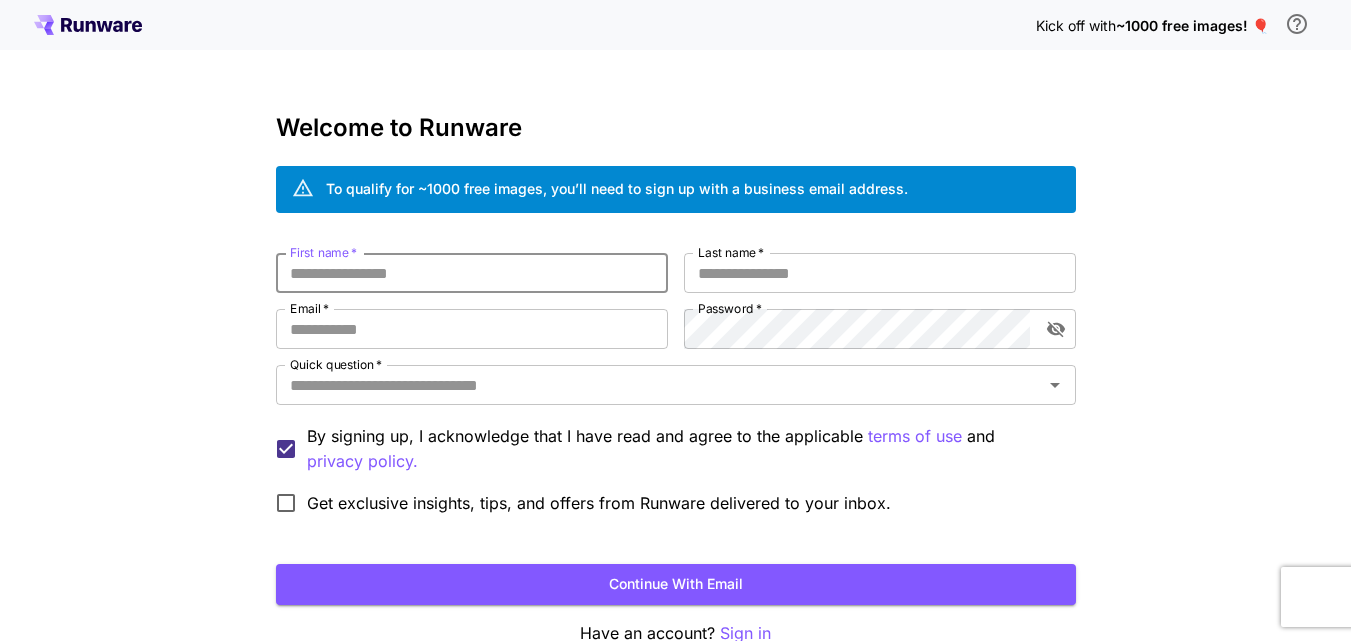 click on "First name   *" at bounding box center (472, 273) 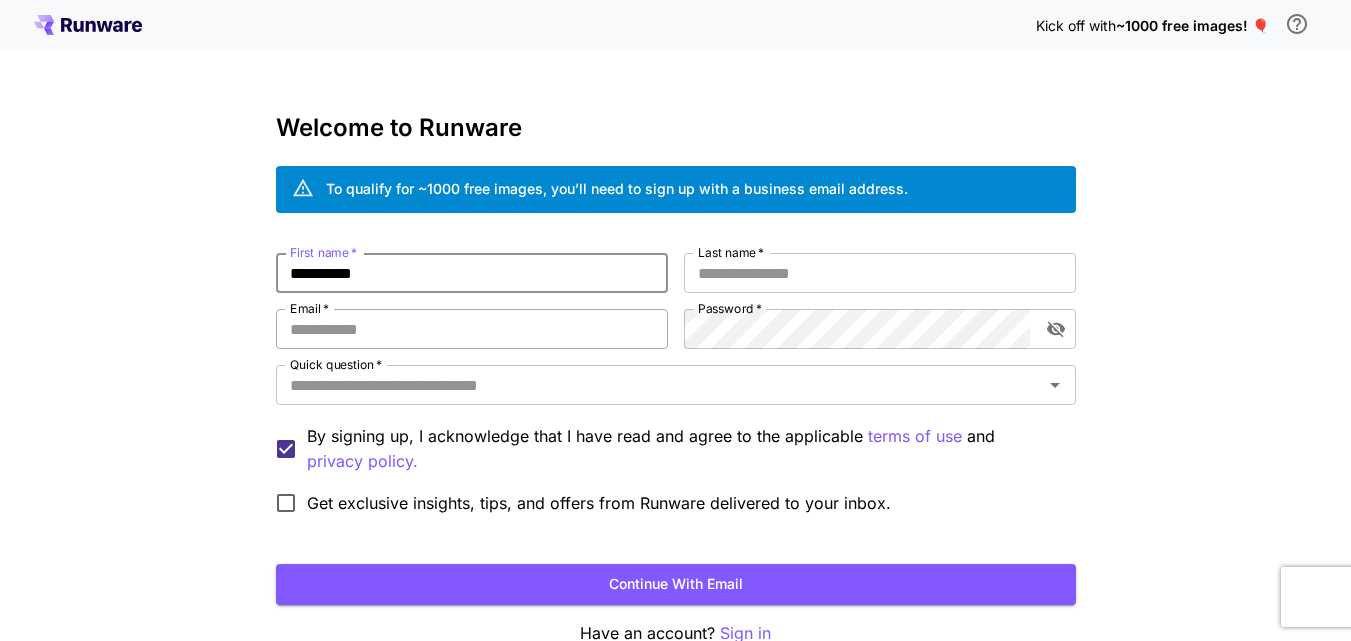 type on "**********" 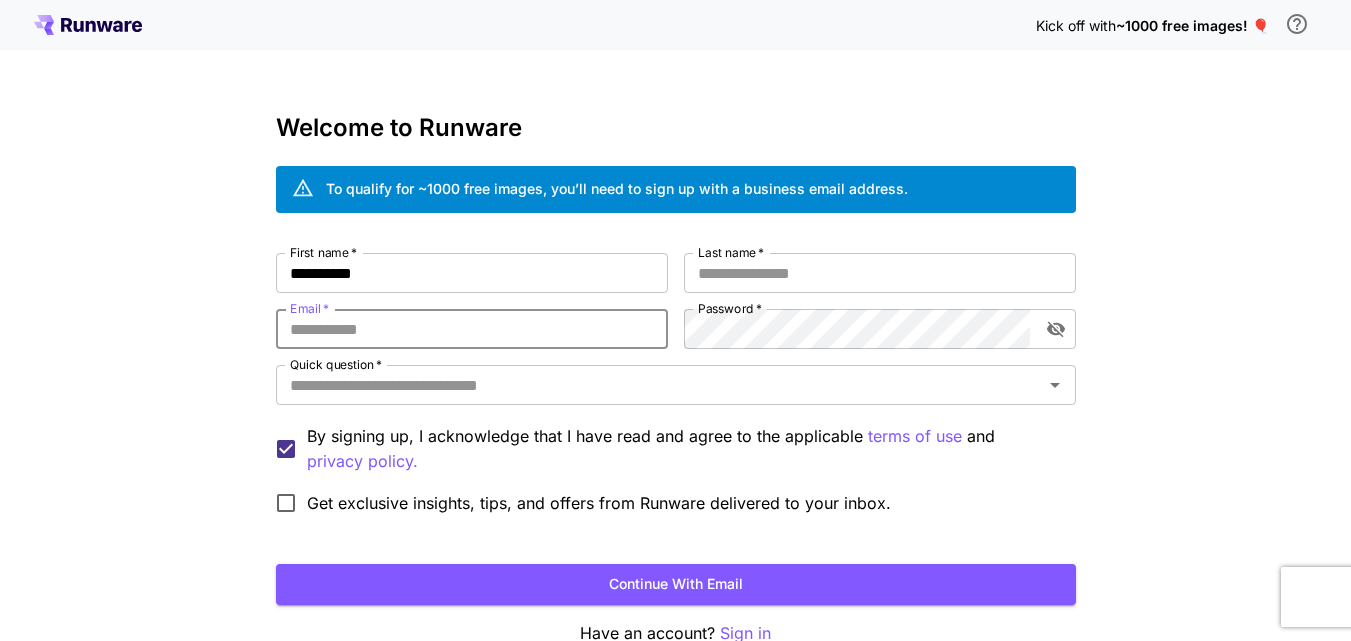 click on "Email   *" at bounding box center [472, 329] 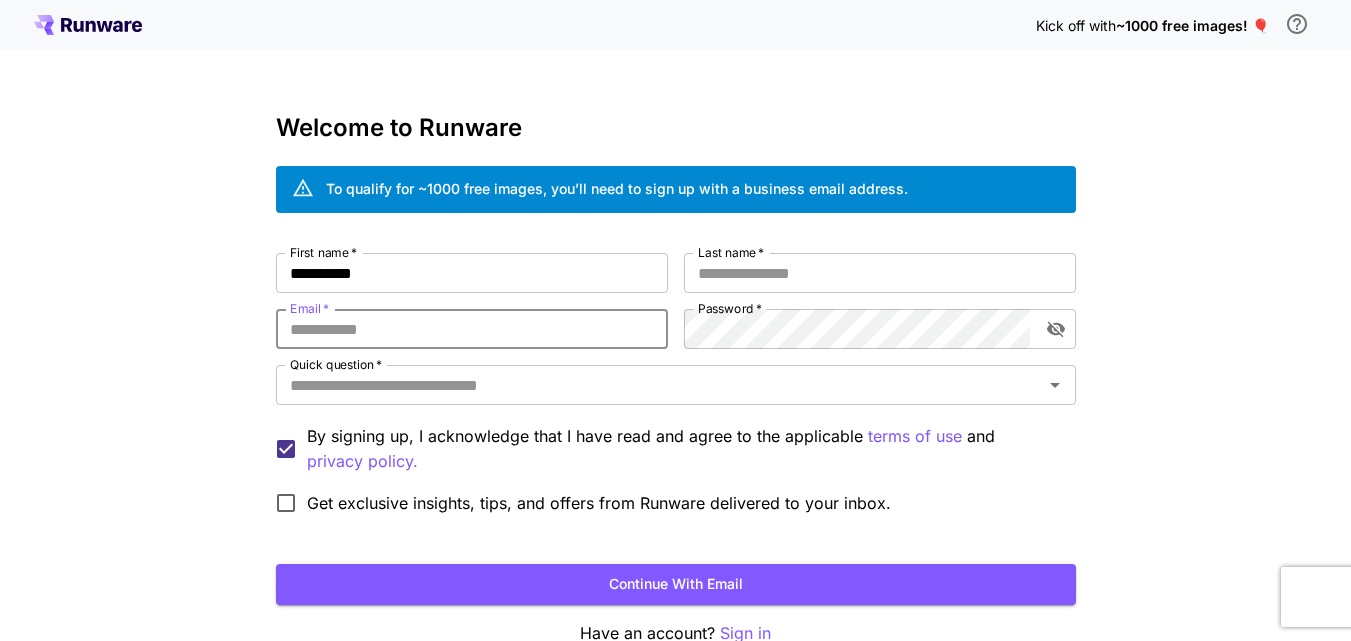 type on "**********" 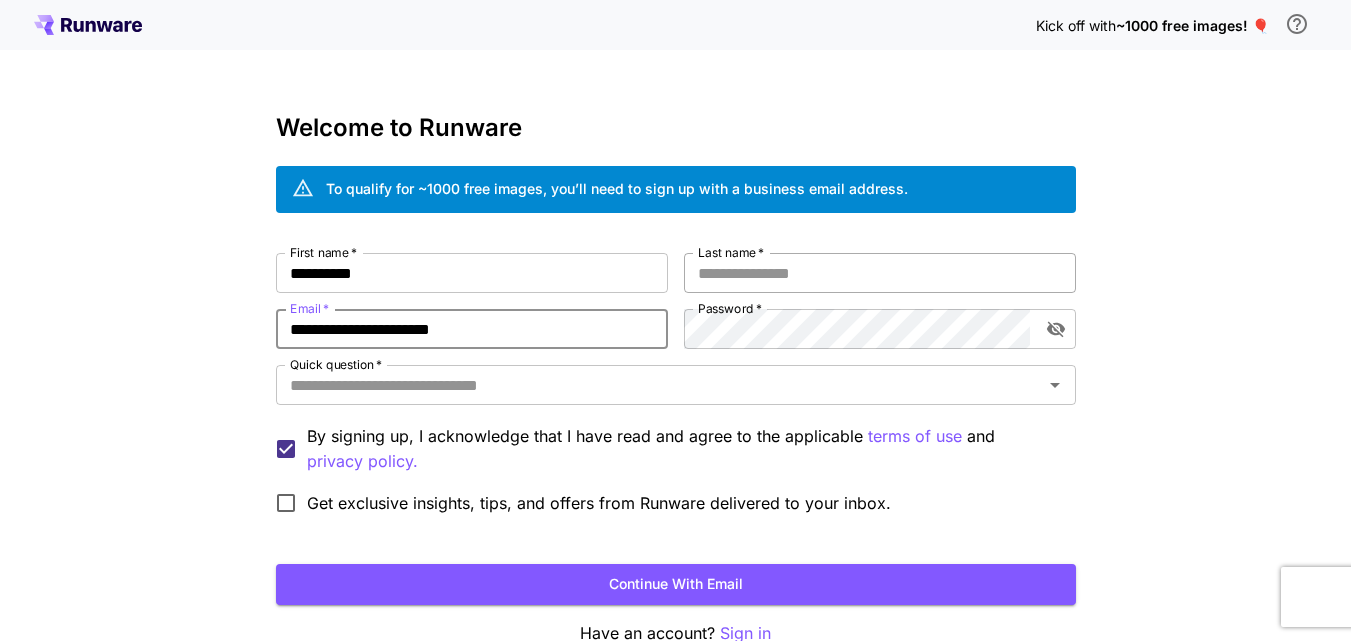 click on "Last name   *" at bounding box center (880, 273) 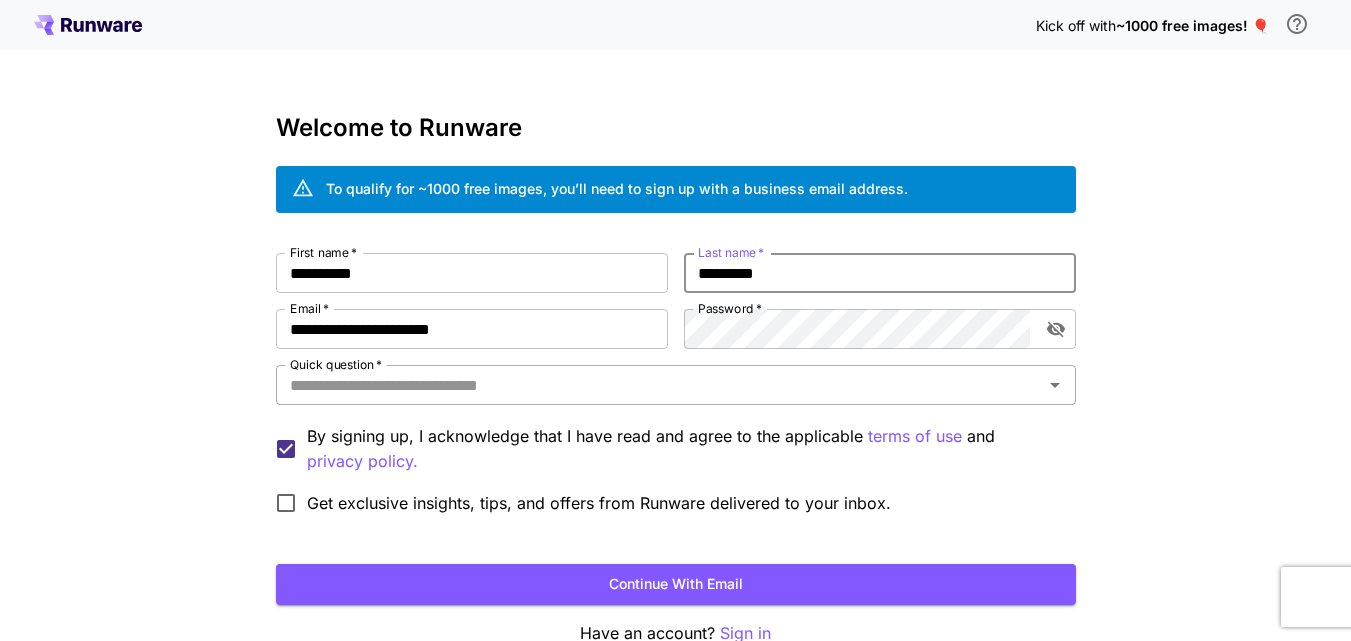 type on "*********" 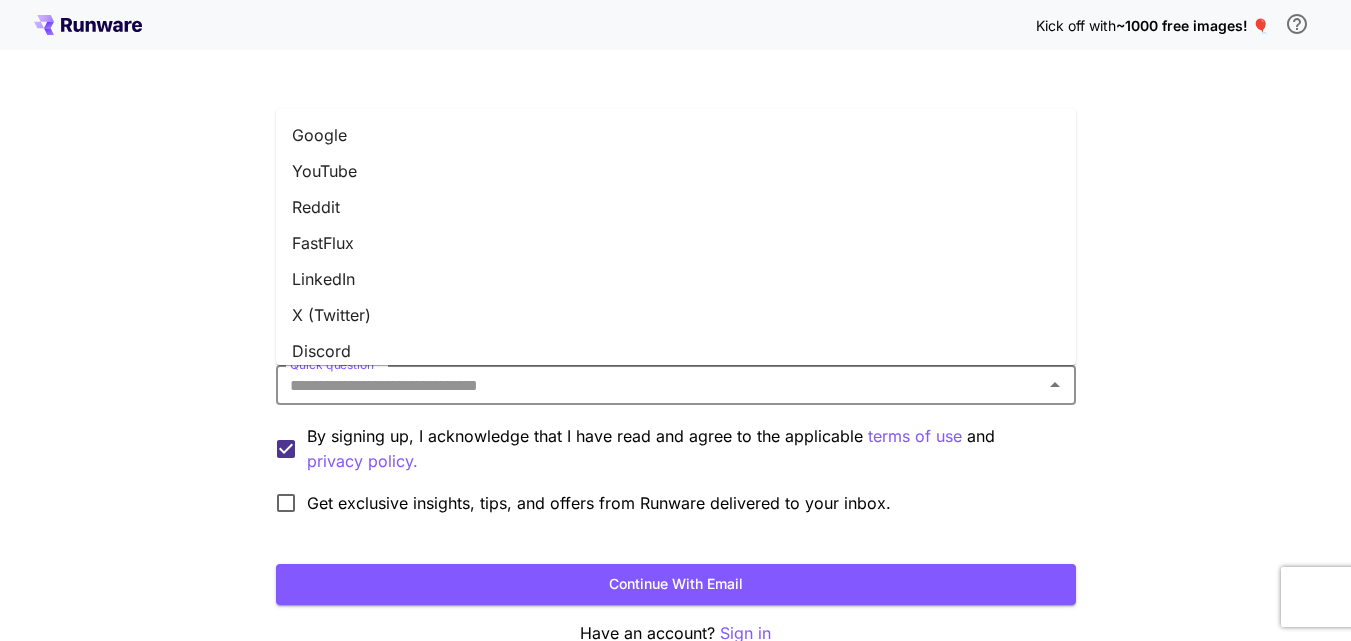 click on "Quick question   *" at bounding box center [659, 385] 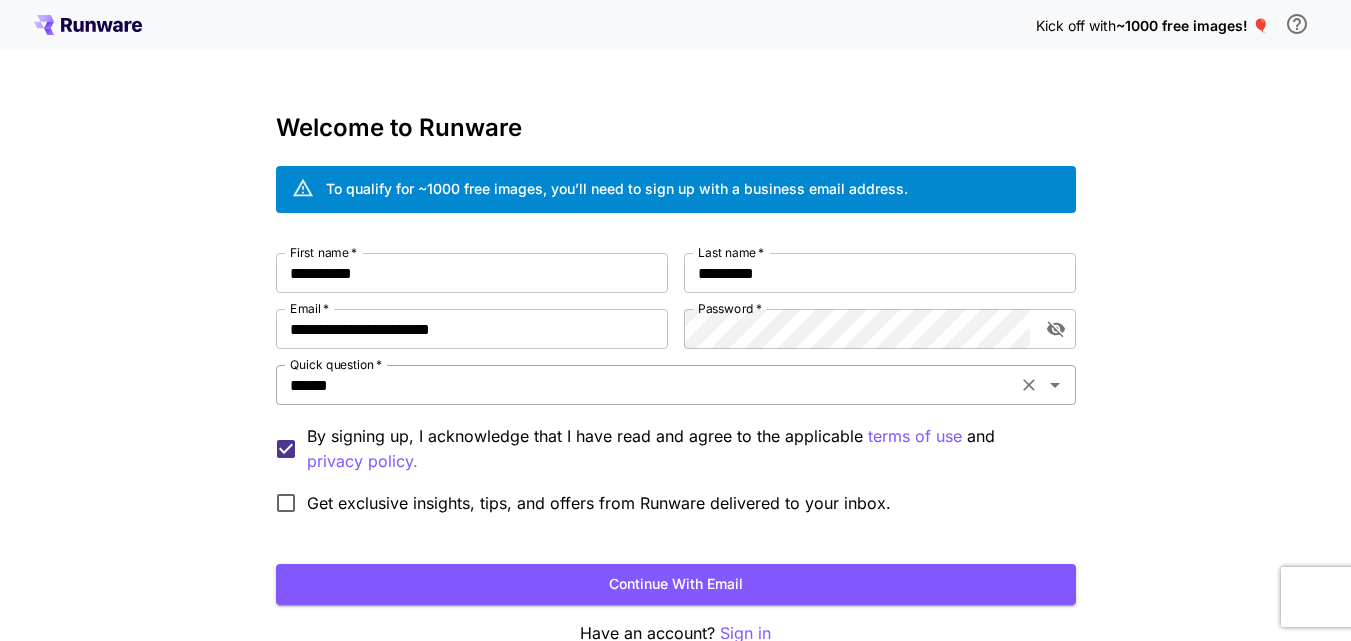 click on "******" at bounding box center (646, 385) 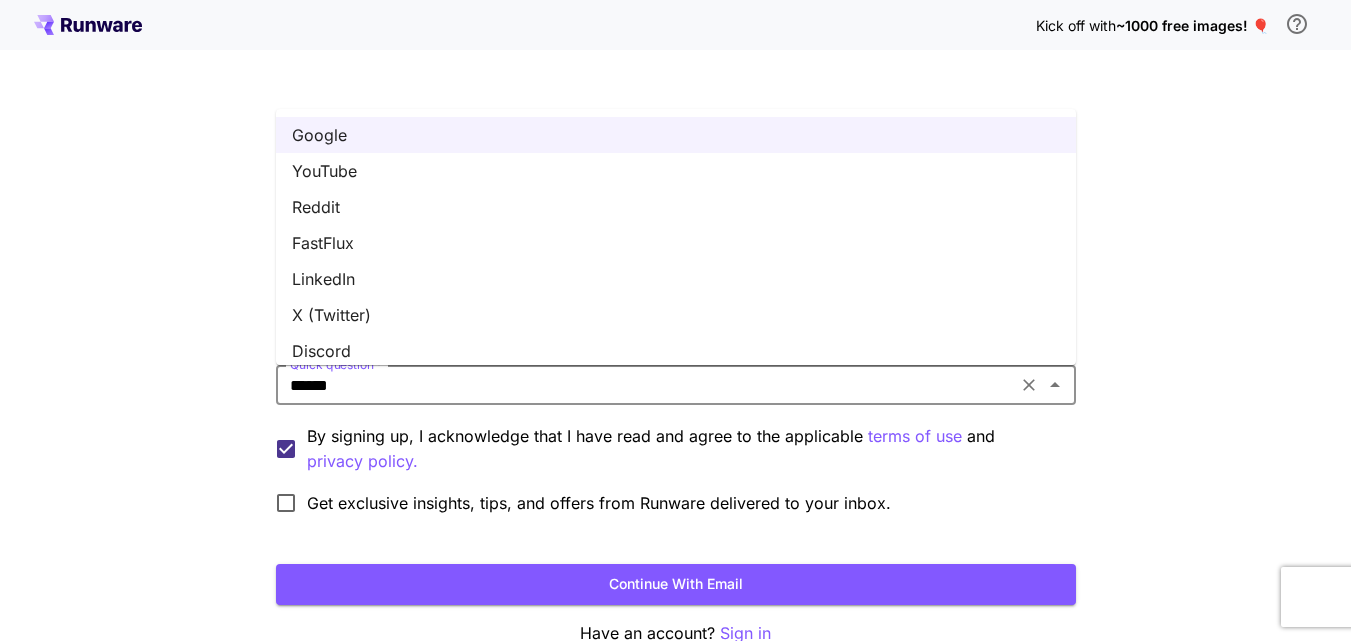 click on "******" at bounding box center (646, 385) 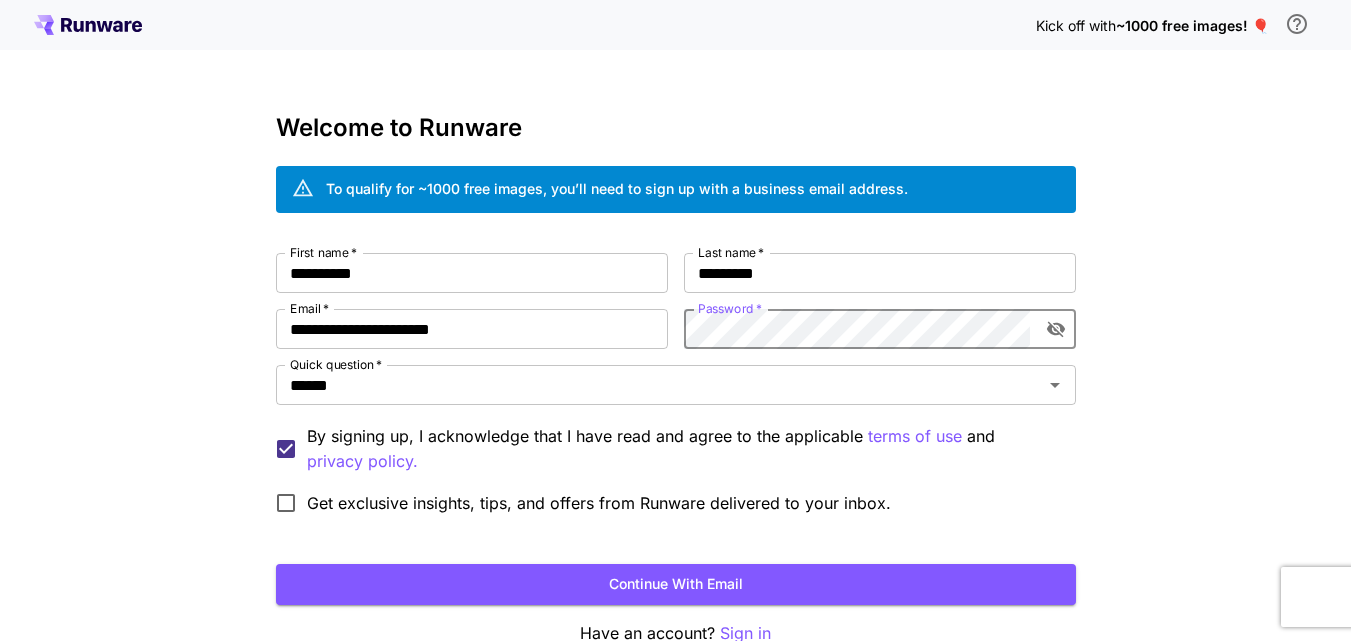 click on "Continue with email" at bounding box center [676, 584] 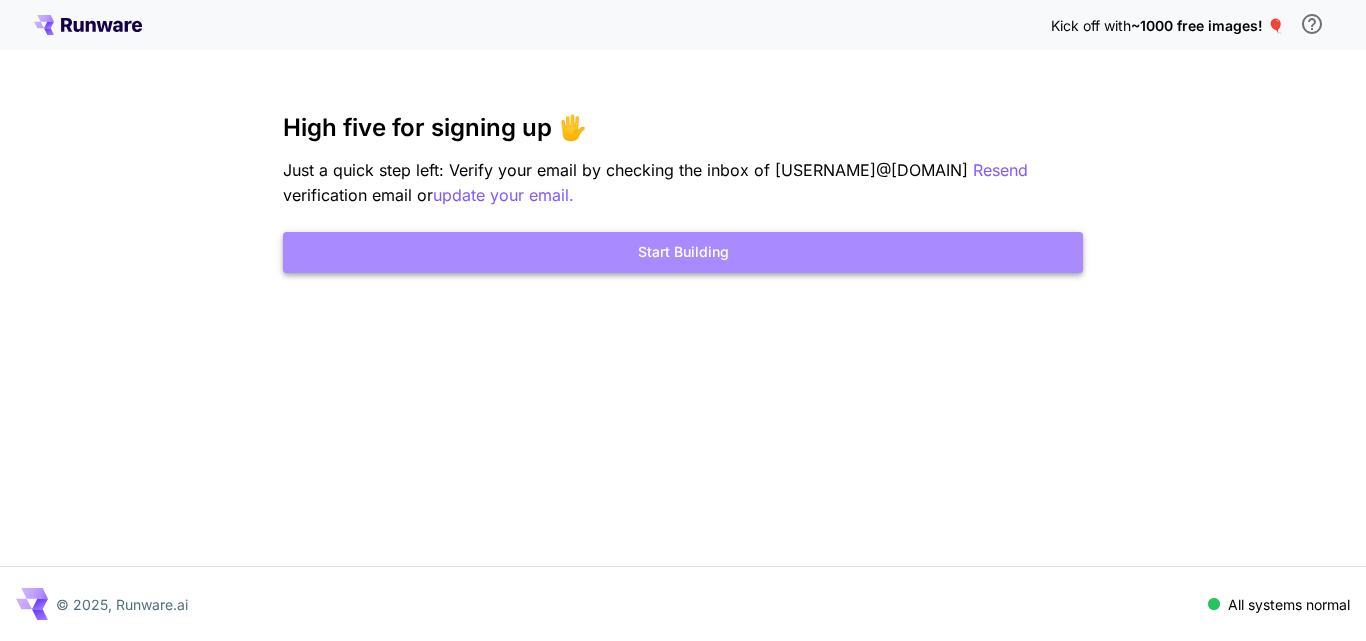 click on "Start Building" at bounding box center (683, 252) 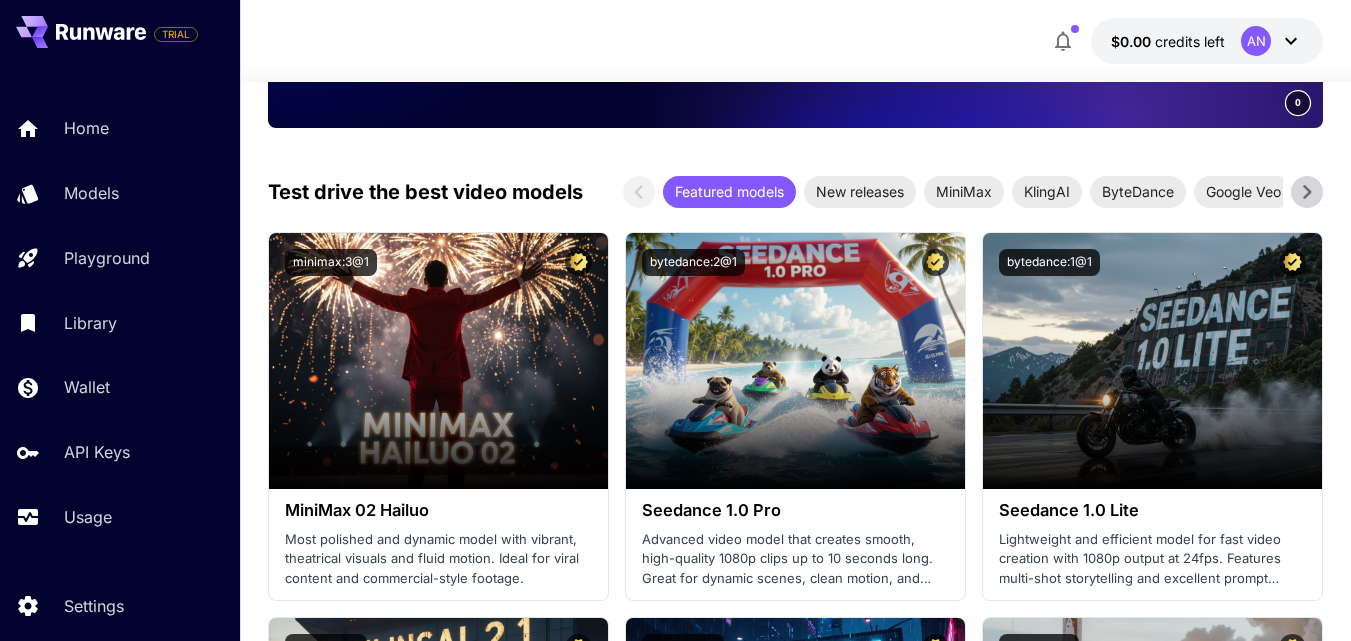 scroll, scrollTop: 600, scrollLeft: 0, axis: vertical 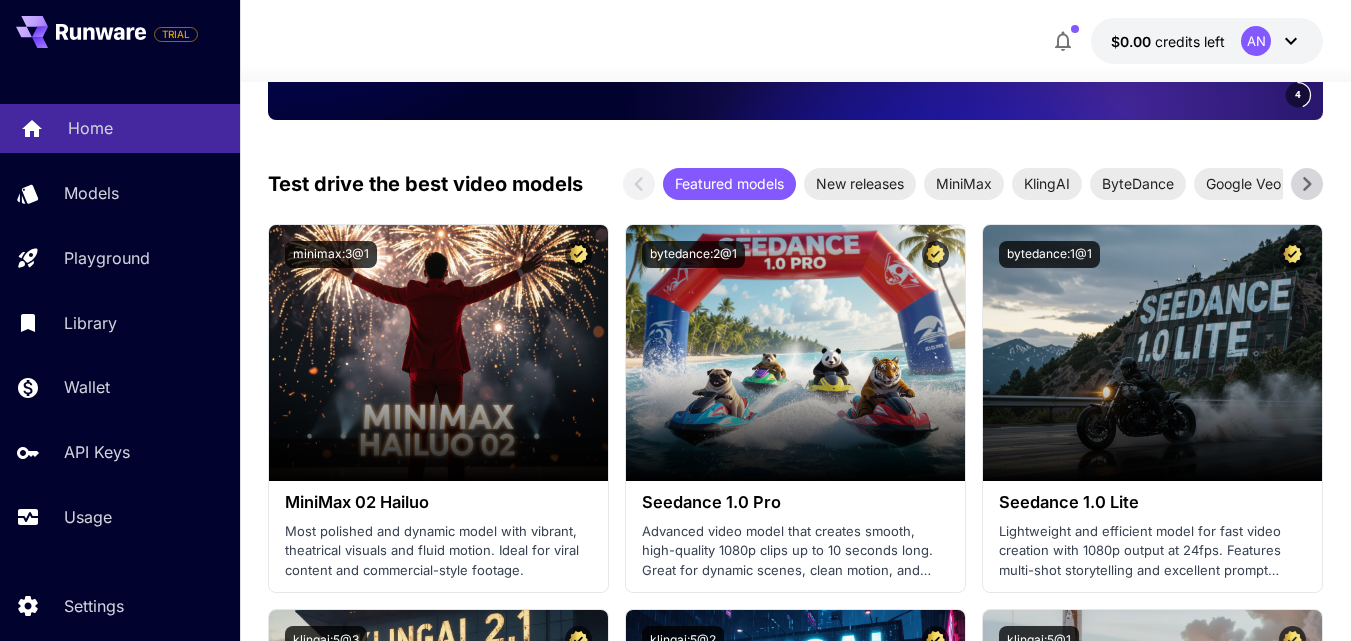 click on "Home" at bounding box center [90, 128] 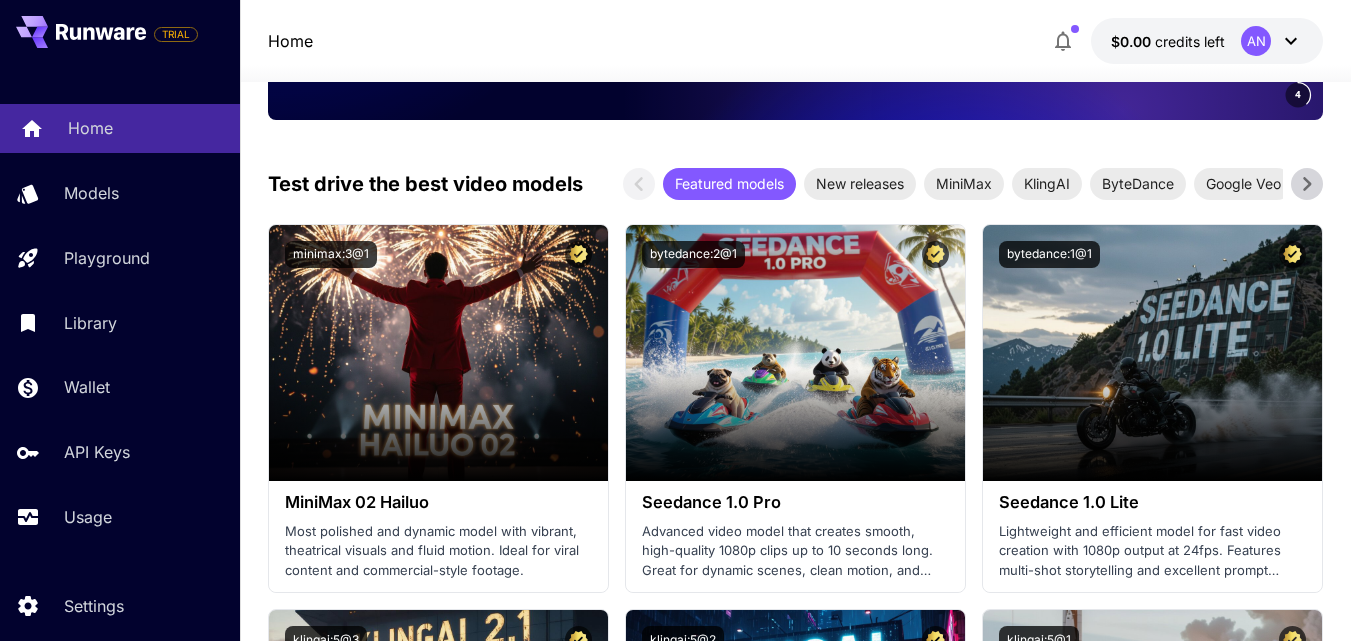 drag, startPoint x: 107, startPoint y: 137, endPoint x: 123, endPoint y: 129, distance: 17.888544 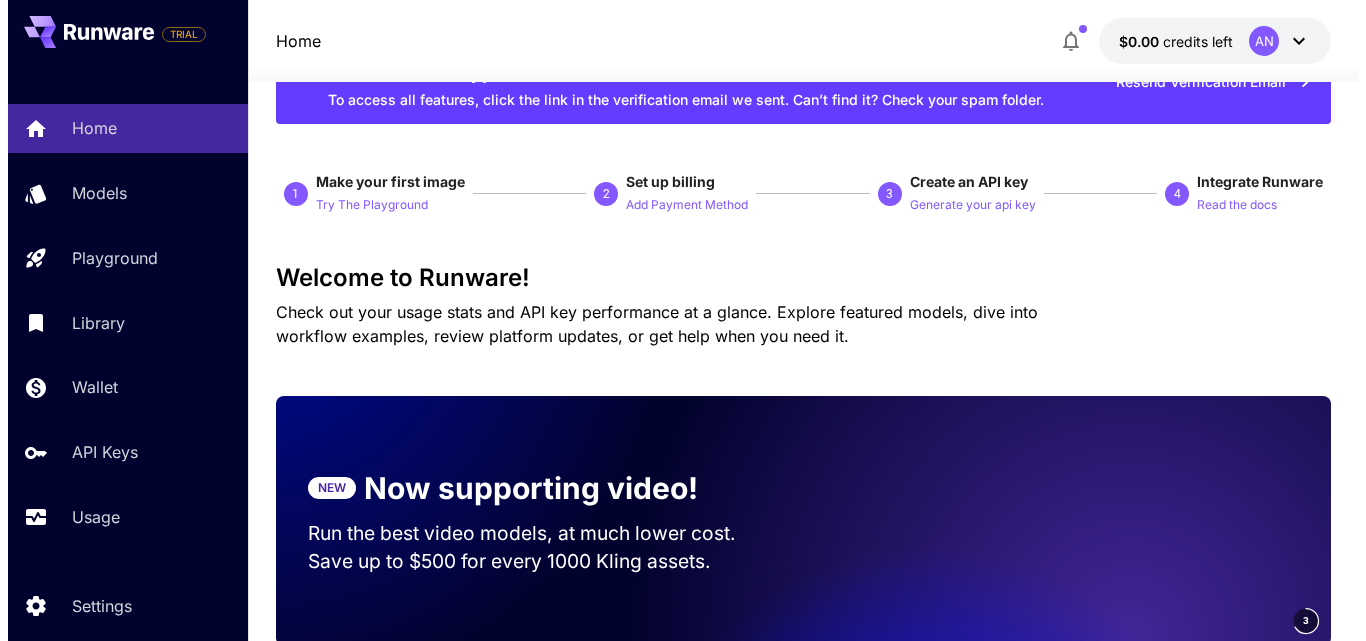 scroll, scrollTop: 0, scrollLeft: 0, axis: both 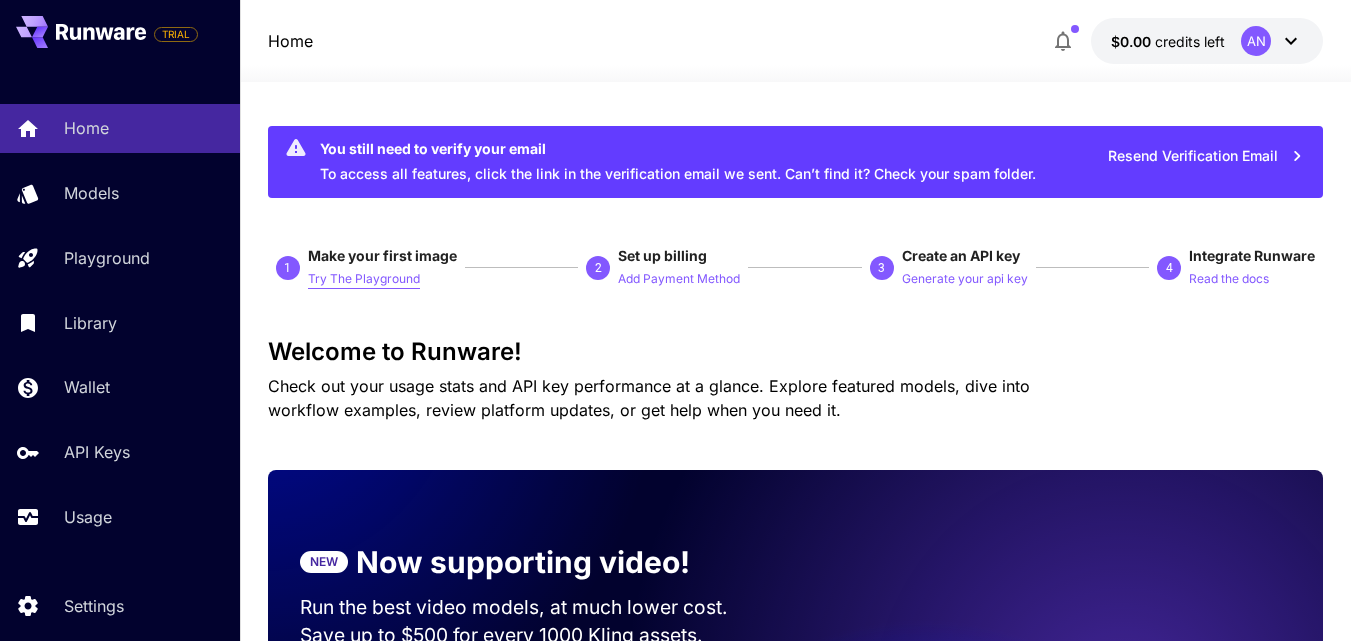 click on "Try The Playground" at bounding box center [364, 279] 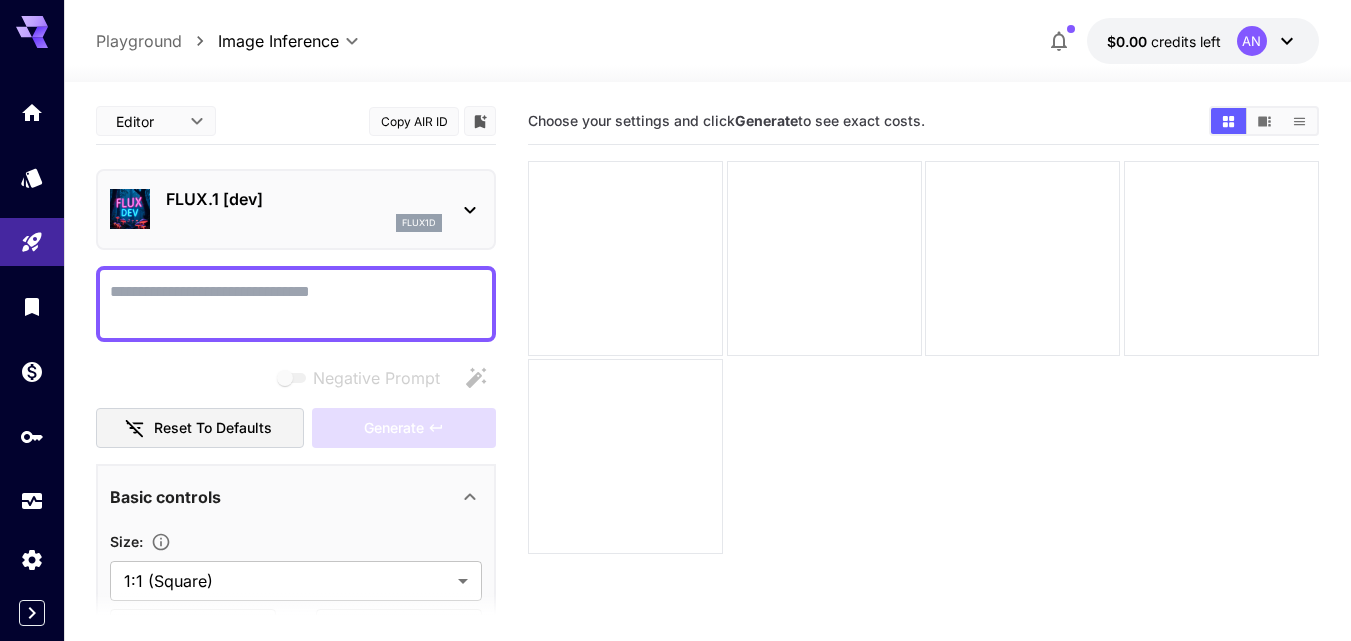 type on "**********" 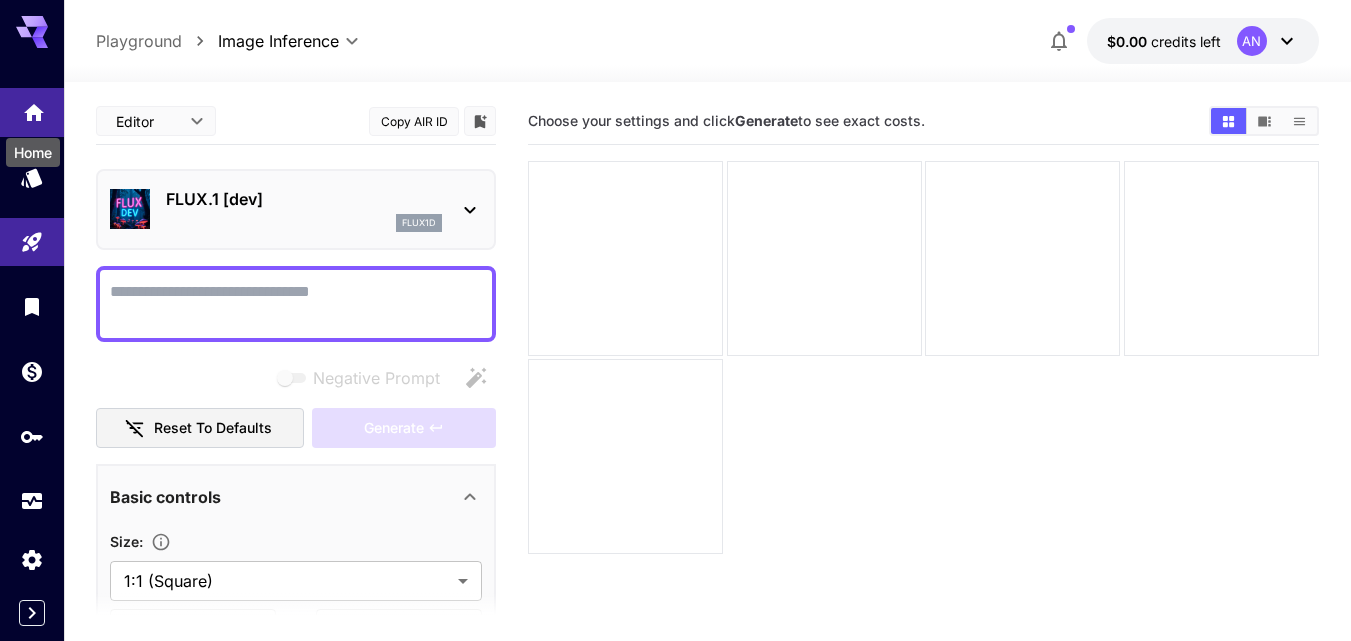 click 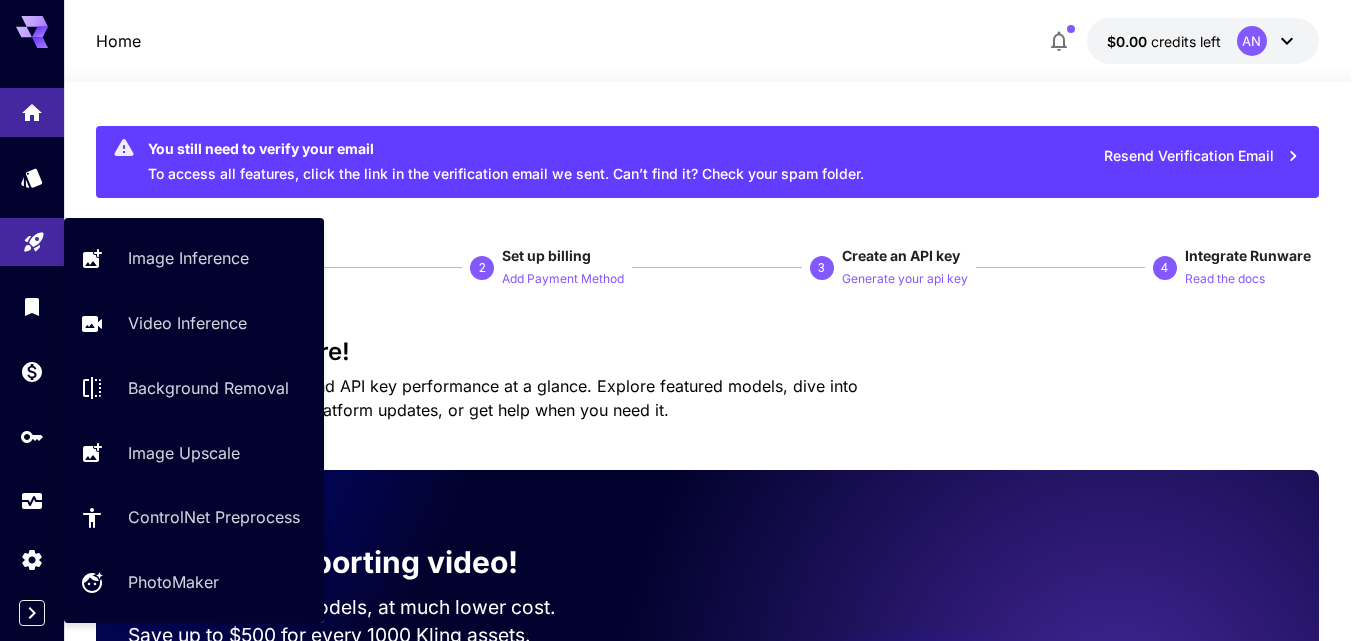 click on "Home $0.00    credits left  AN You still need to verify your email To access all features, click the link in the verification email we sent. Can’t find it? Check your spam folder. Resend Verification Email 1 Make your first image Try The Playground 2 Set up billing Add Payment Method 3 Create an API key Generate your api key 4 Integrate Runware Read the docs Welcome to Runware! Check out your usage stats and API key performance at a glance. Explore featured models, dive into workflow examples, review platform updates, or get help when you need it. NEW Now supporting video! Run the best video models, at much lower cost. Save up to $500 for every 1000 Kling assets. 4 Test drive the best video models Featured models New releases MiniMax KlingAI ByteDance Google Veo PixVerse Vidu Launch in Playground minimax:3@1                             MiniMax 02 Hailuo Most polished and dynamic model with vibrant, theatrical visuals and fluid motion. Ideal for viral content and commercial-style footage. bytedance:2@1" at bounding box center [683, 3805] 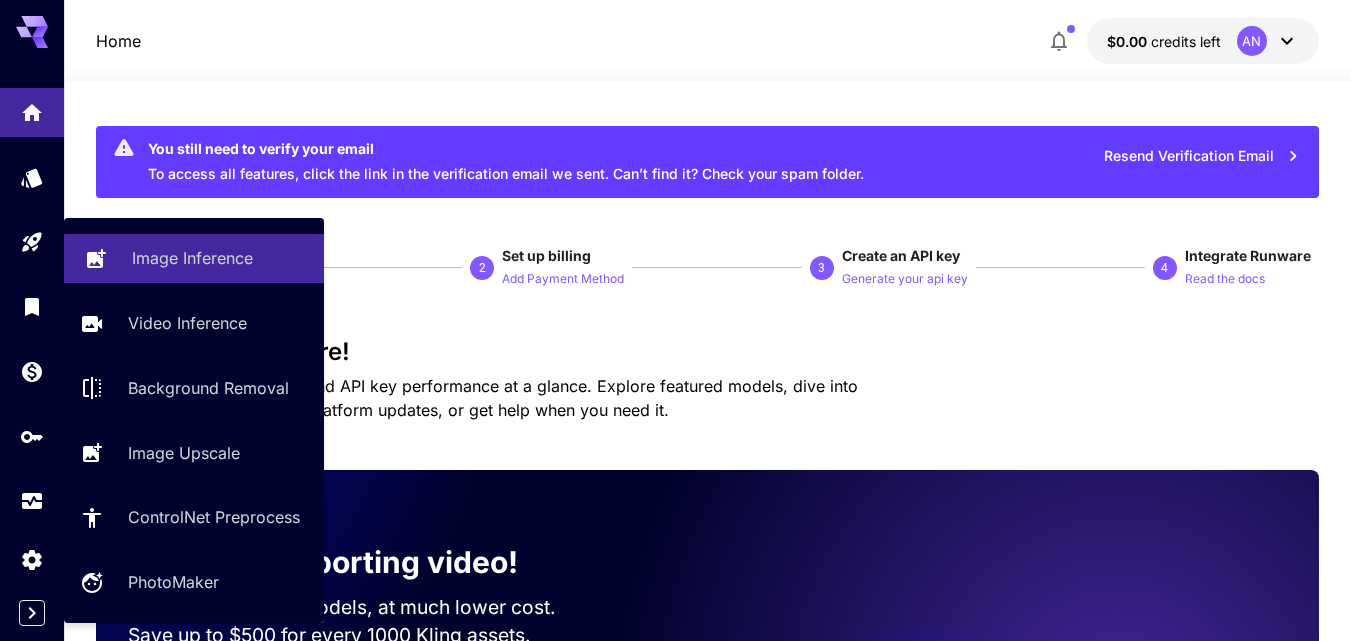 click on "Image Inference" at bounding box center (192, 258) 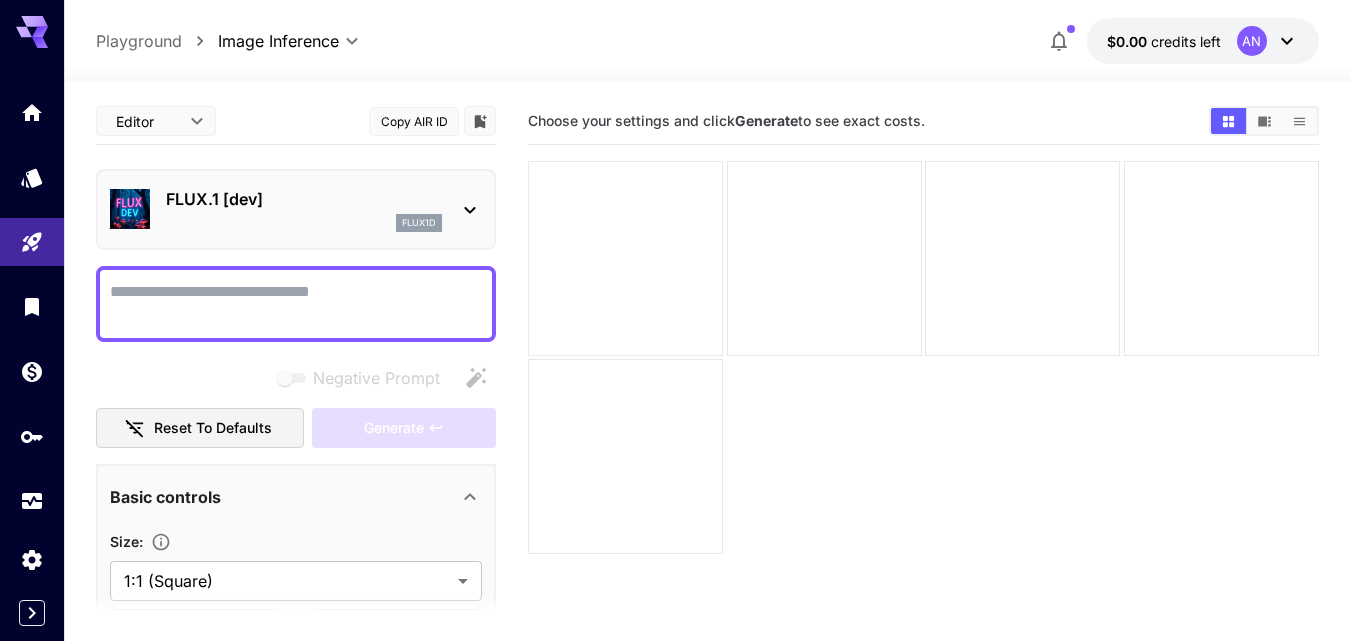 click at bounding box center (625, 258) 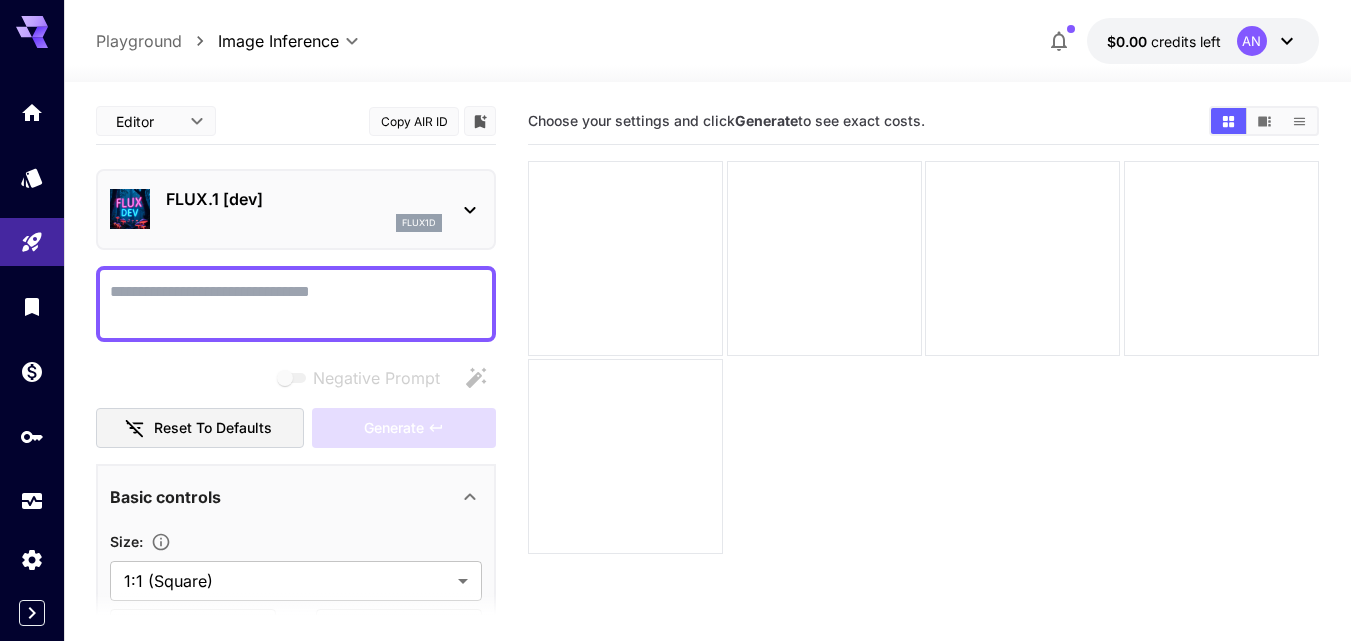 click on "Negative Prompt" at bounding box center (296, 304) 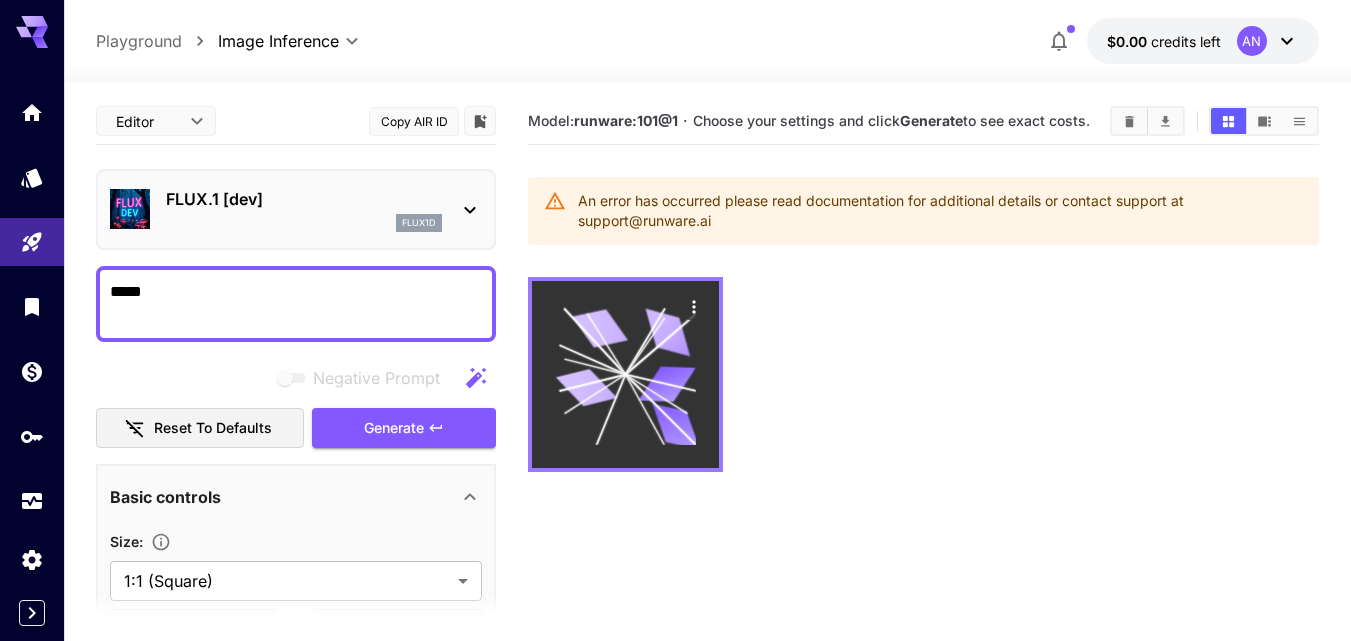 type on "*****" 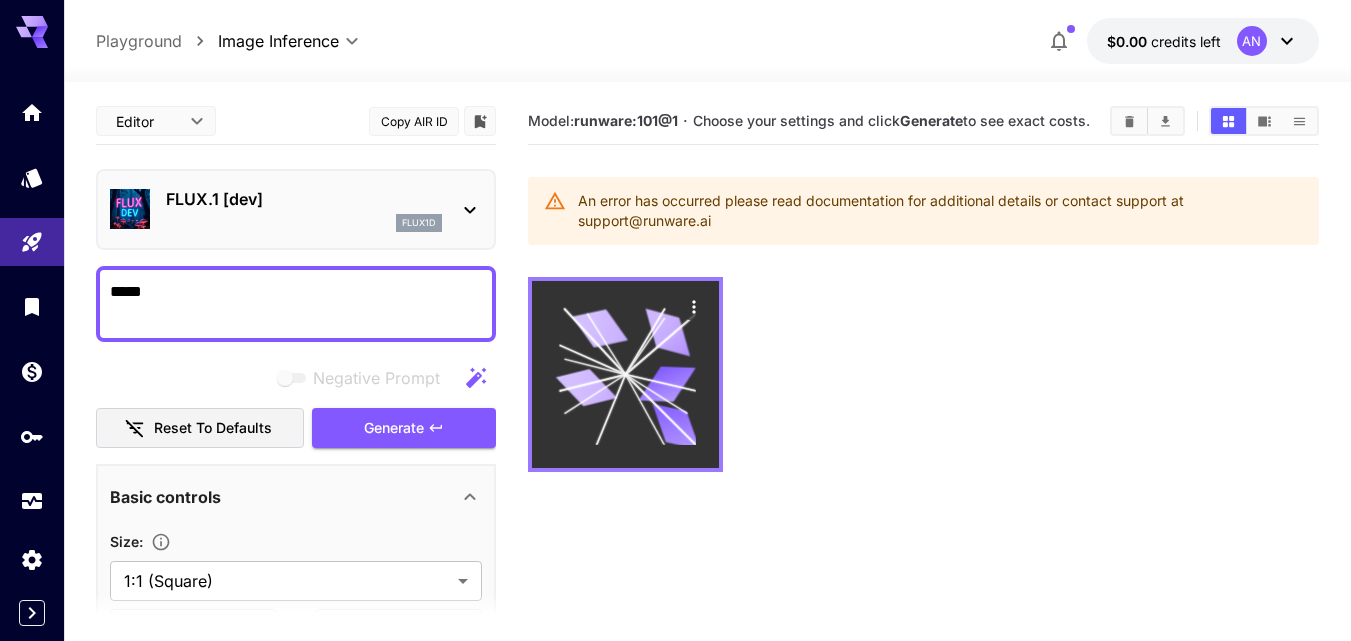 click 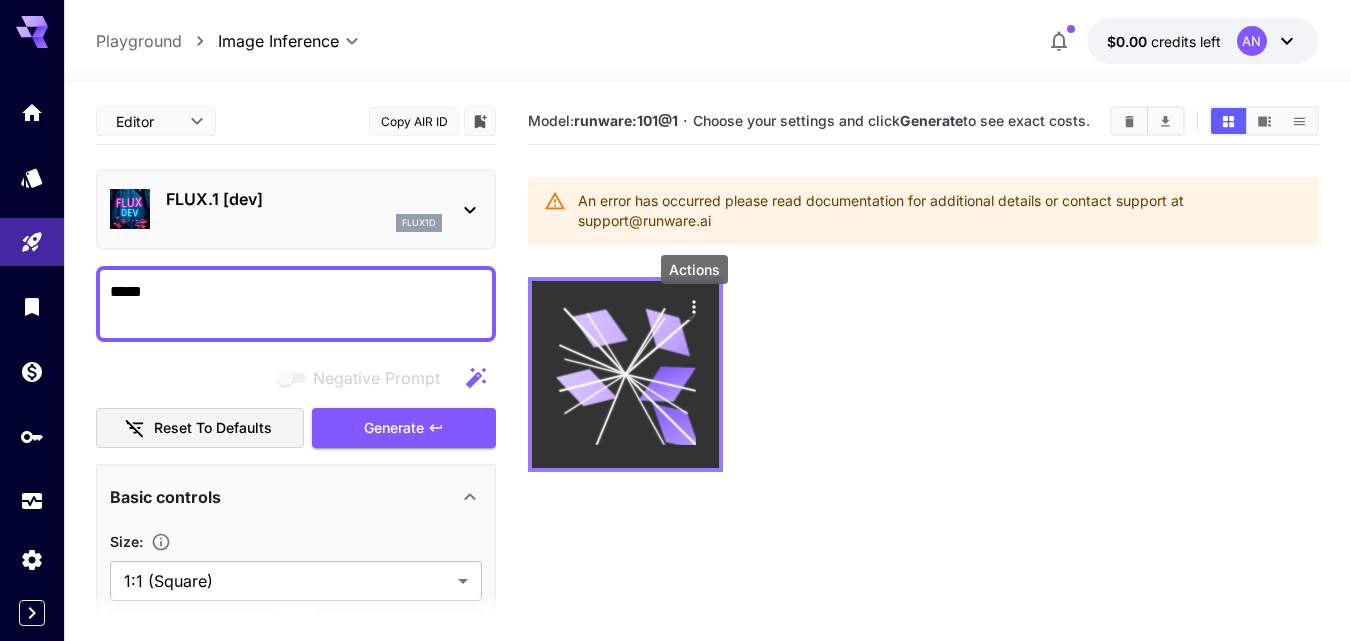 click 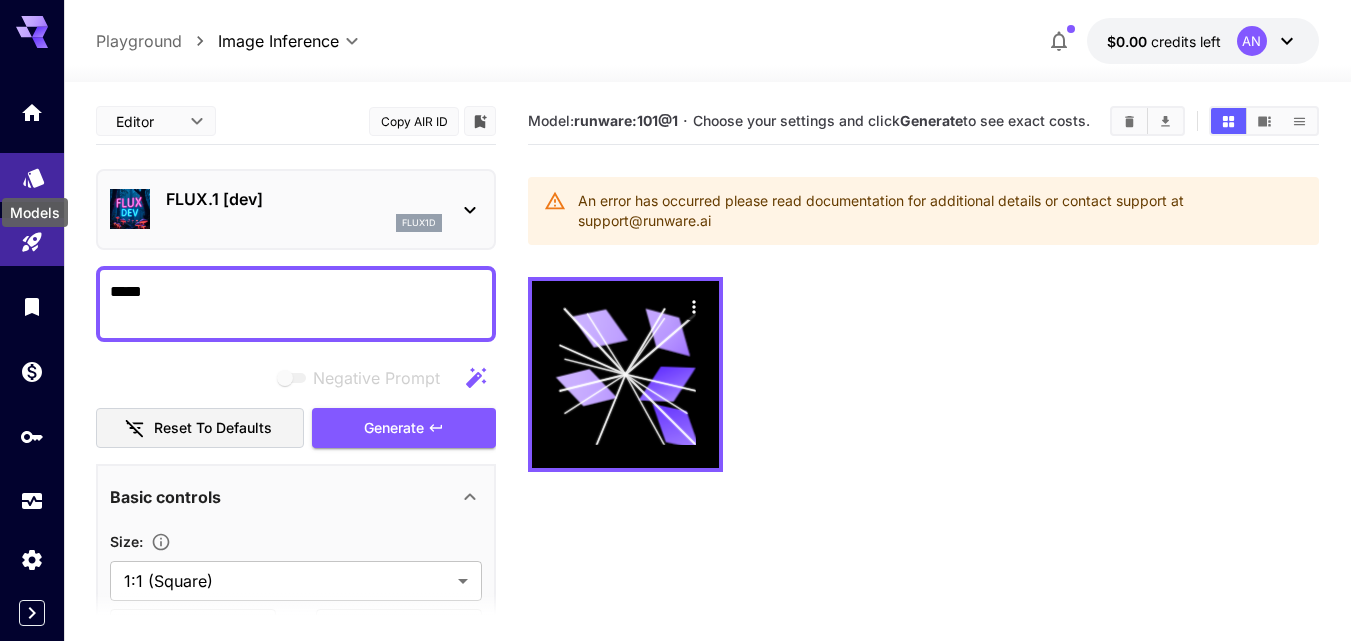 click 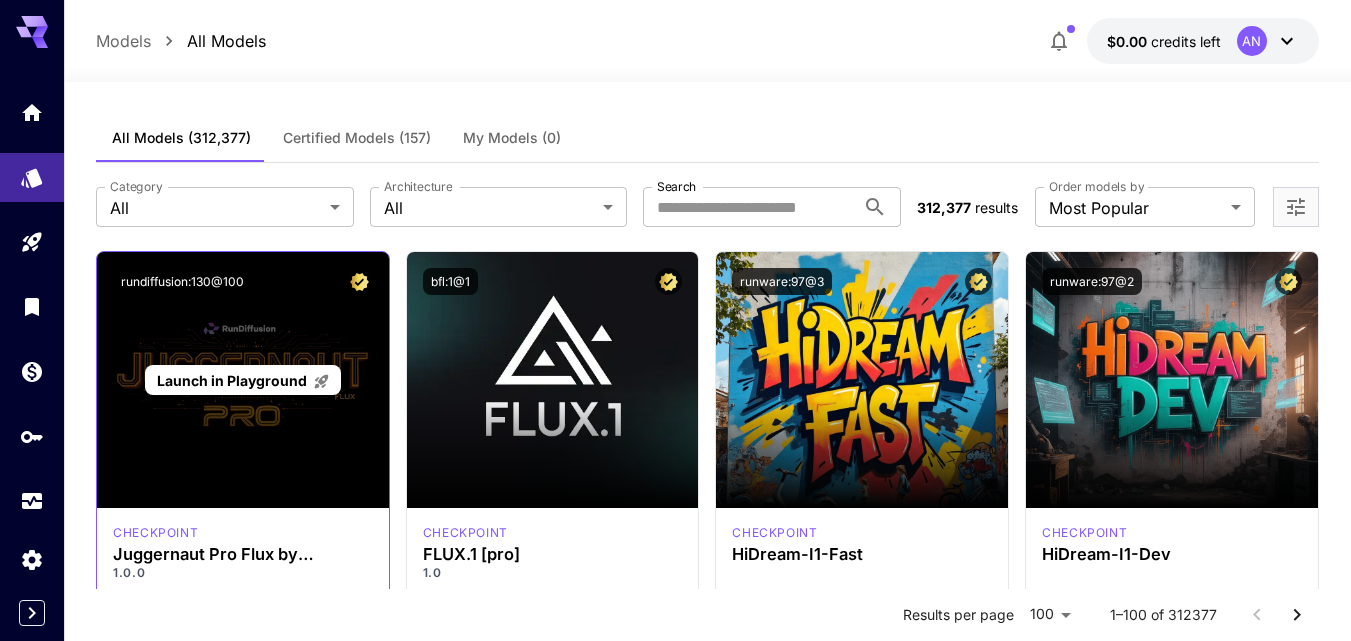 click on "Launch in Playground" at bounding box center [243, 380] 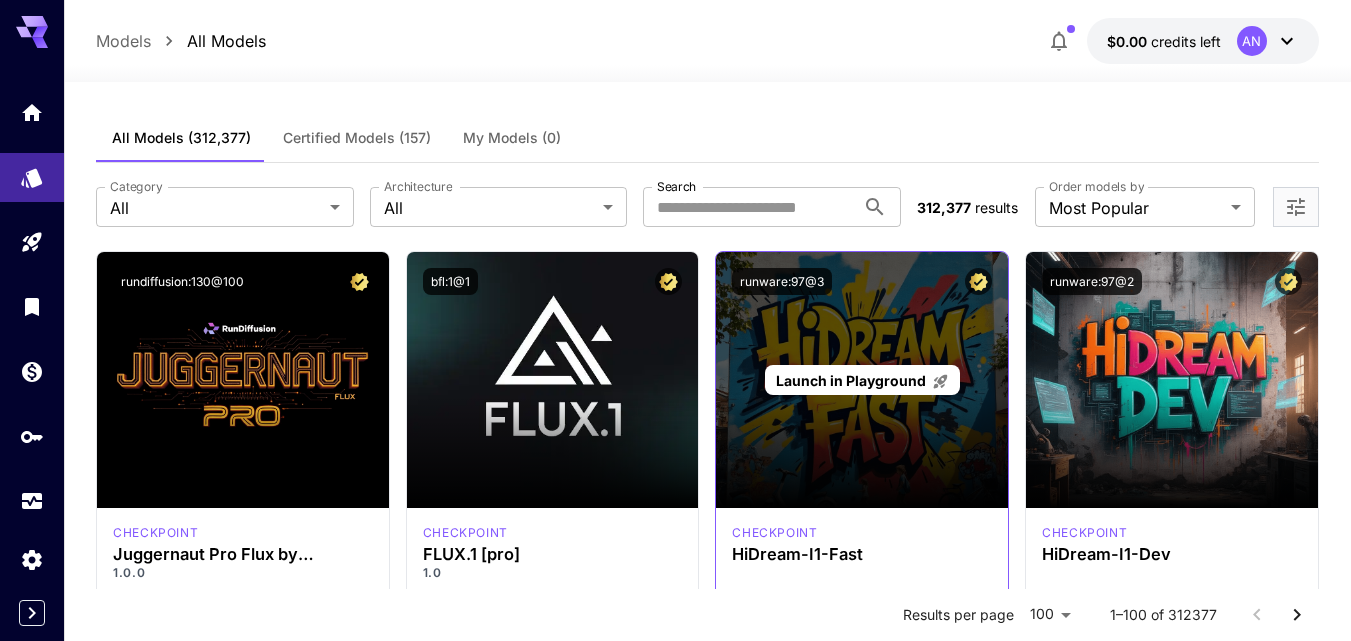 click on "Launch in Playground" at bounding box center (862, 380) 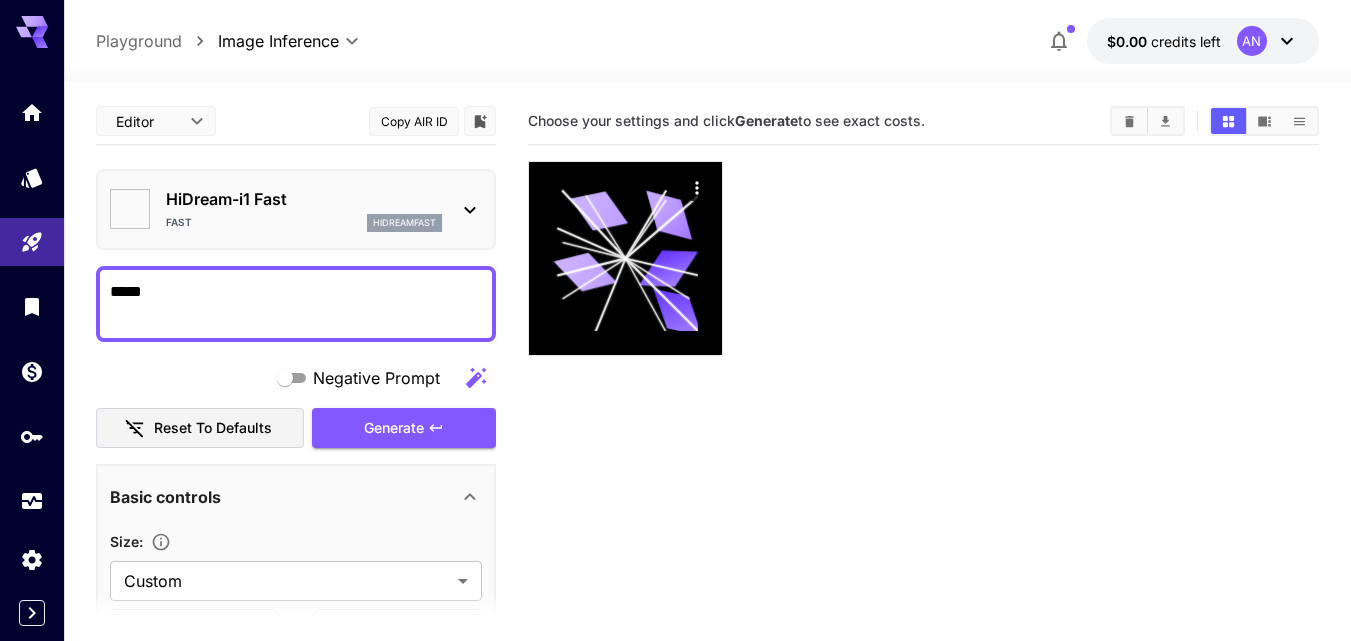 type on "*******" 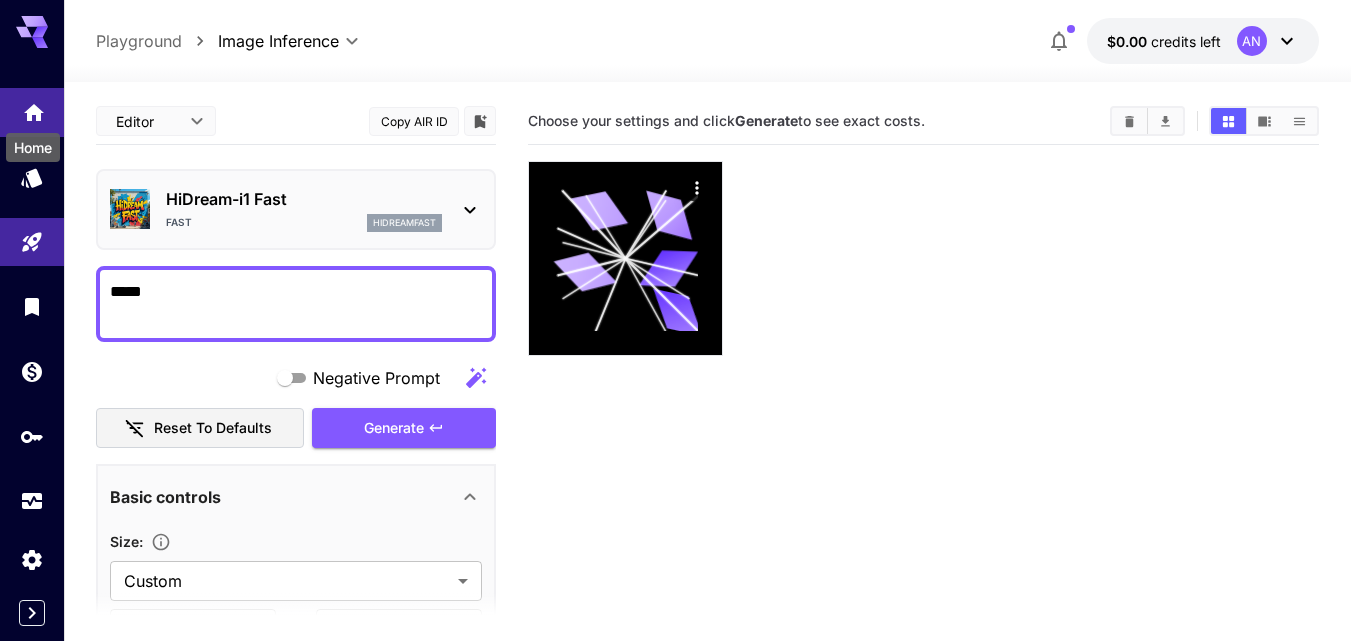 click 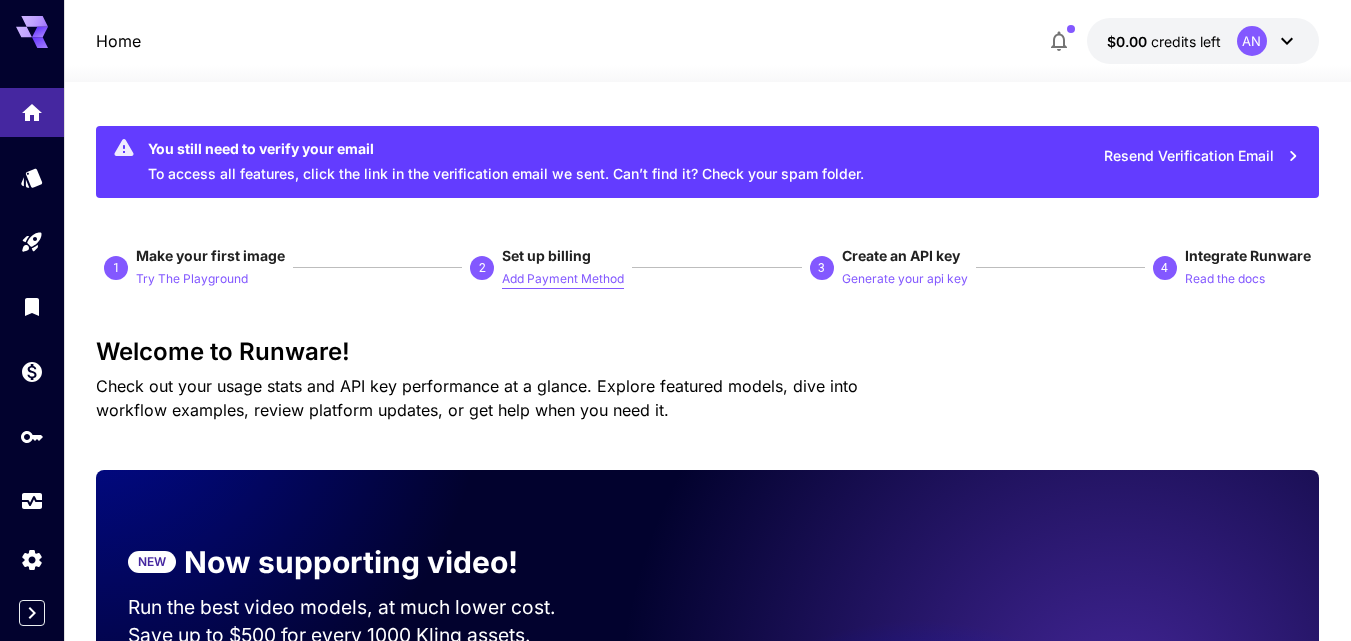 click on "Add Payment Method" at bounding box center (563, 279) 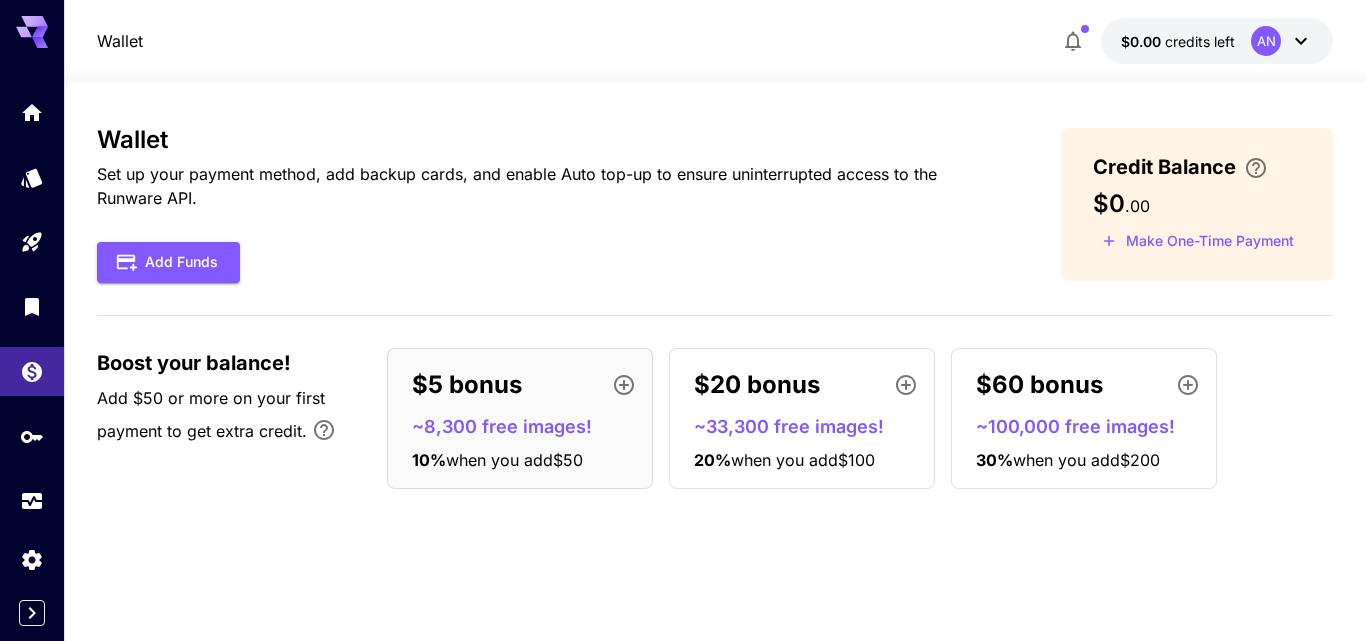 click on "Boost your balance!" at bounding box center [194, 363] 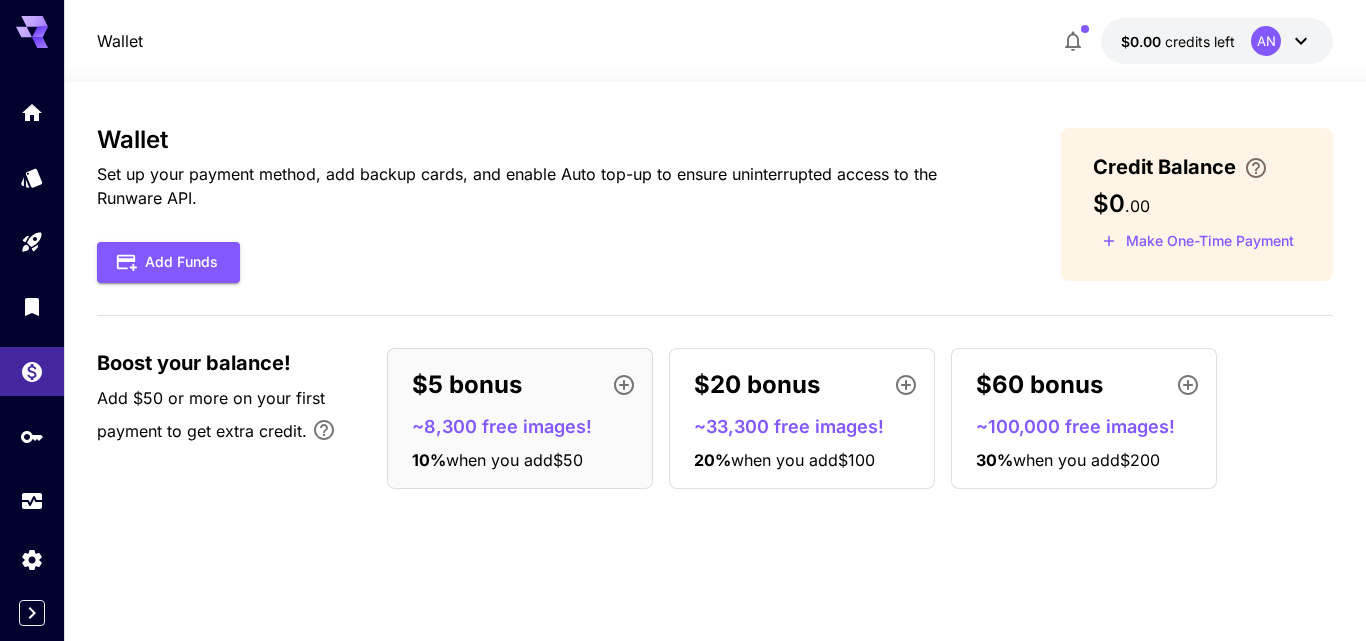 click on "Add $50 or more on your first payment to get extra credit." at bounding box center [232, 420] 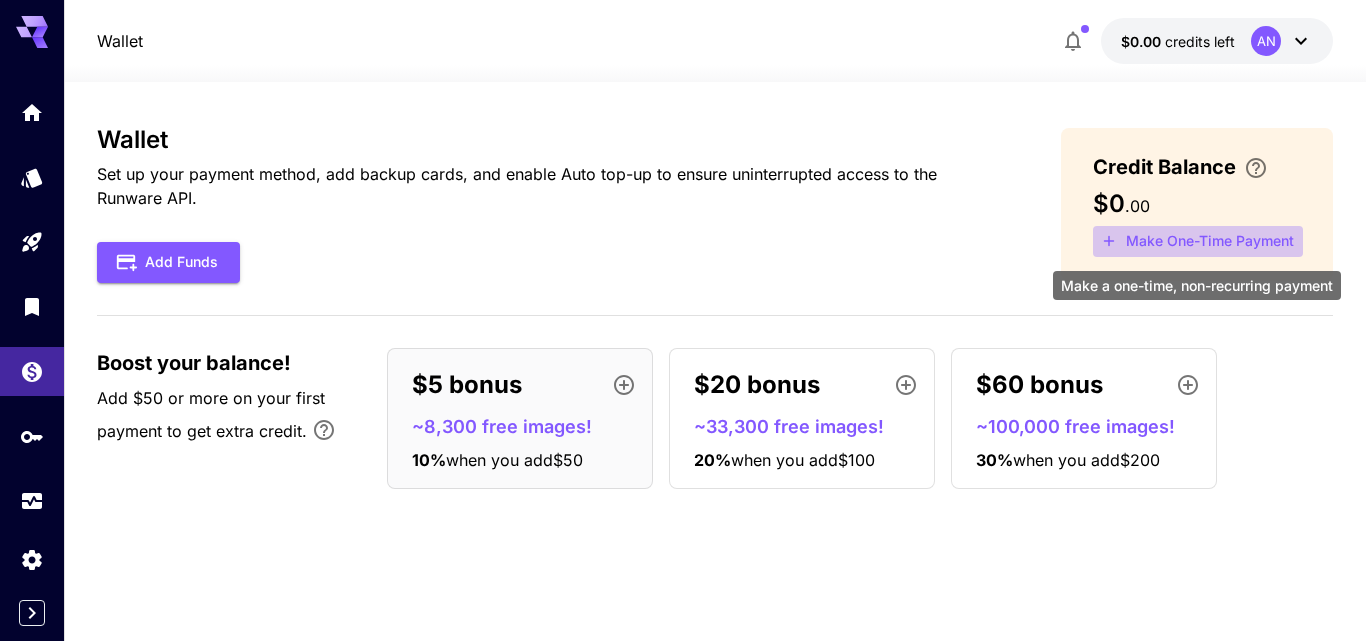click on "Make One-Time Payment" at bounding box center (1198, 241) 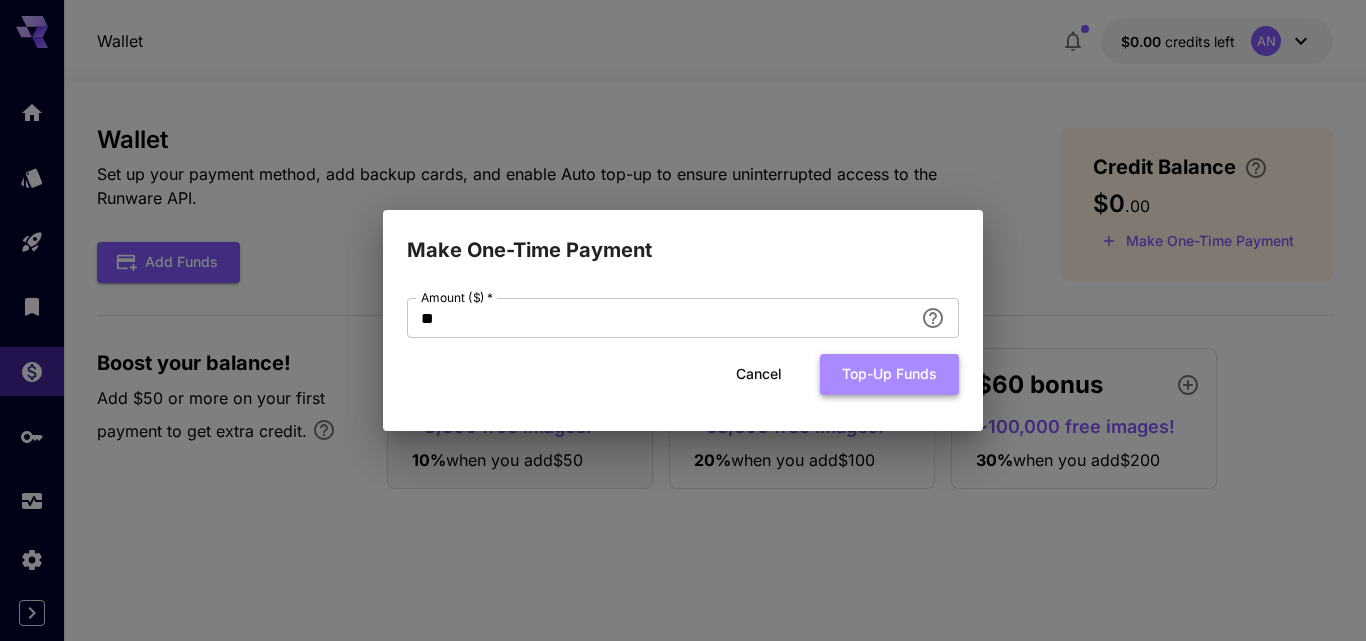 click on "Top-up funds" at bounding box center (889, 374) 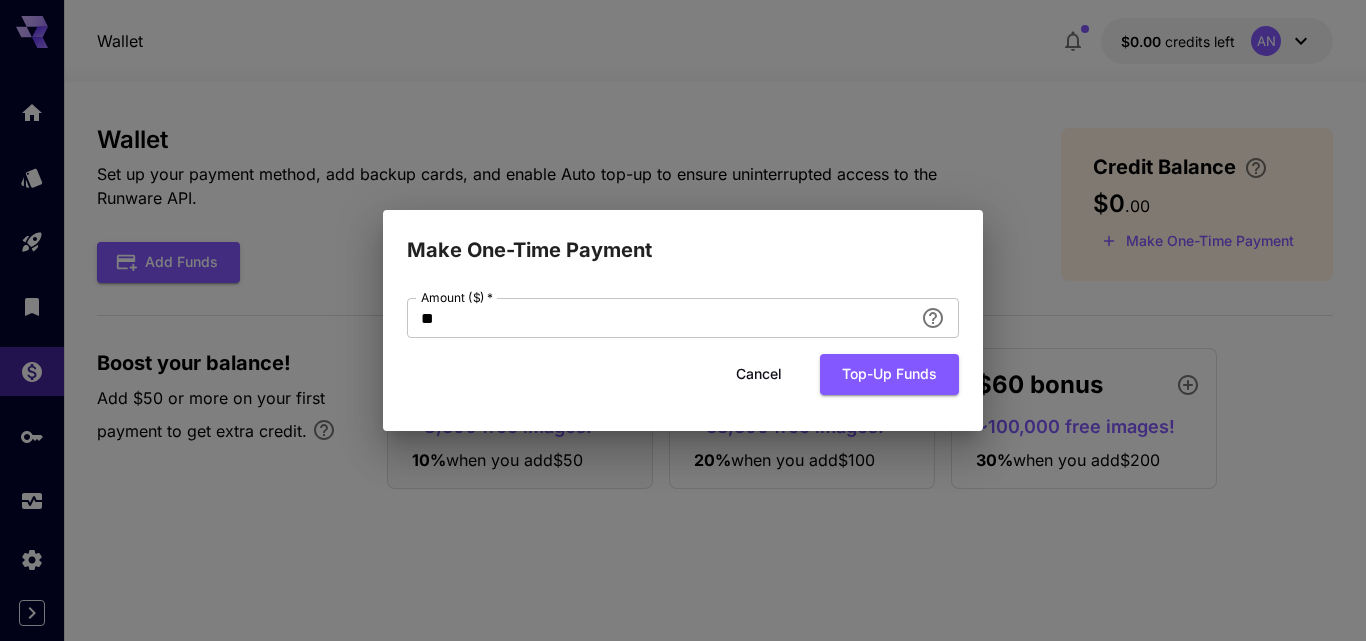 click on "Cancel" at bounding box center [759, 374] 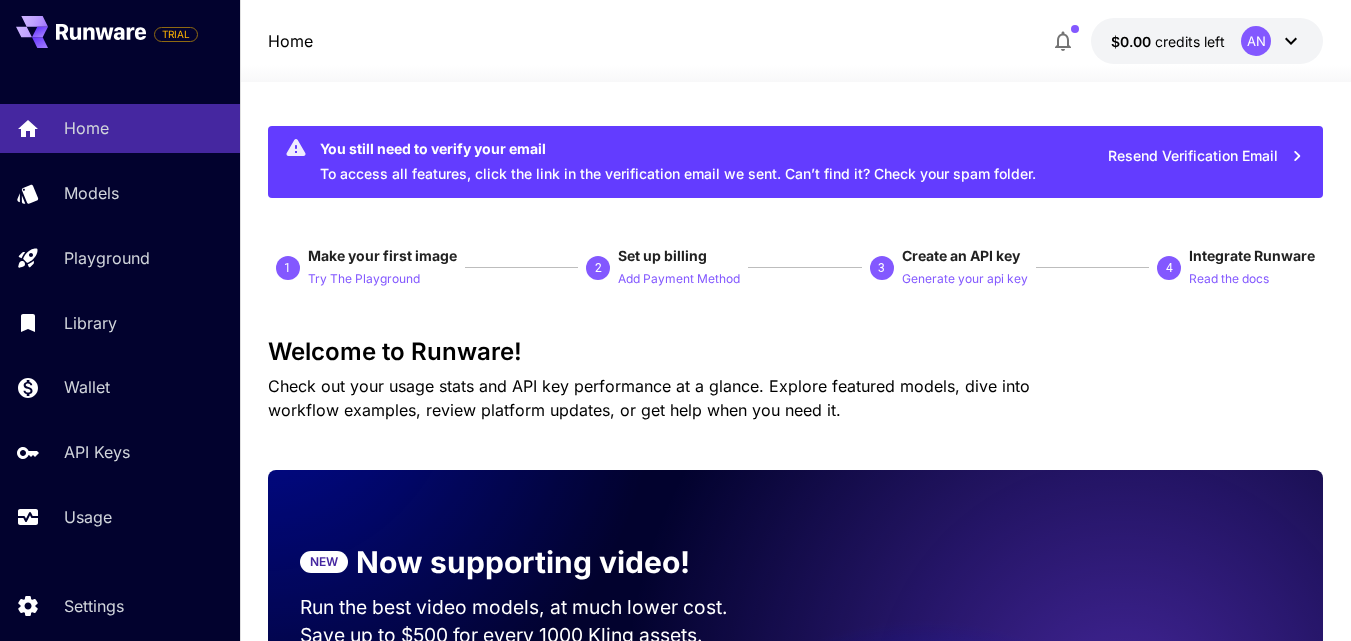 scroll, scrollTop: 0, scrollLeft: 0, axis: both 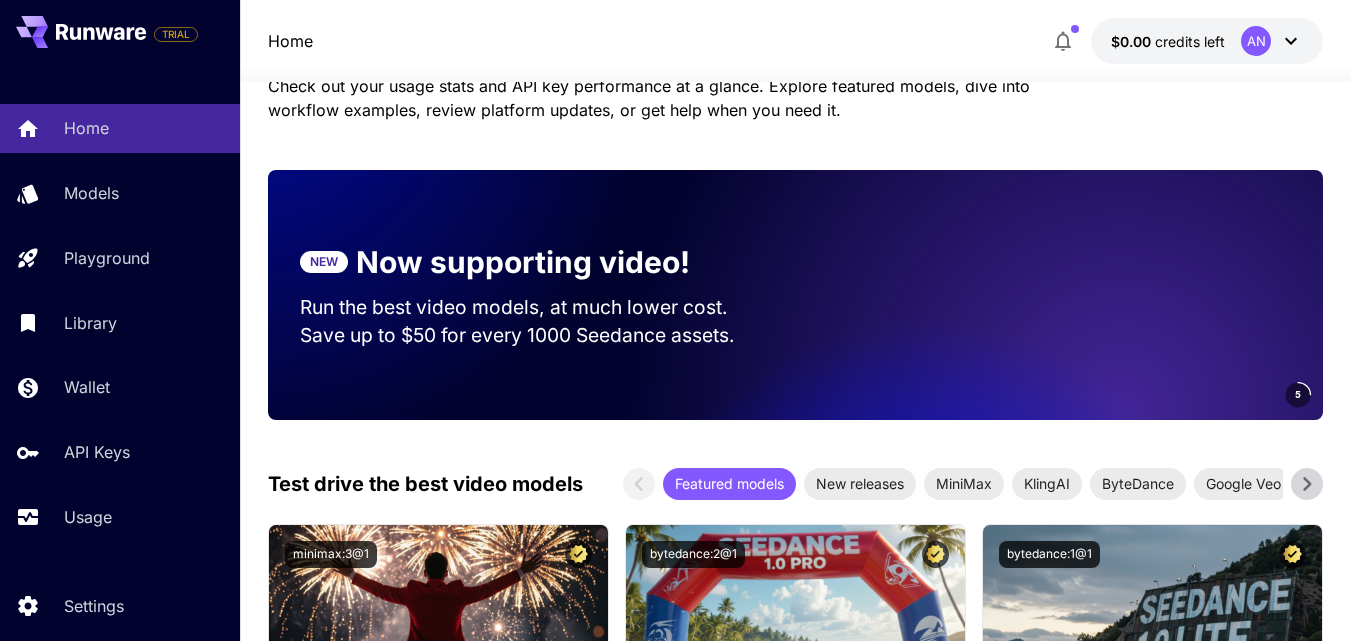click at bounding box center [1094, 294] 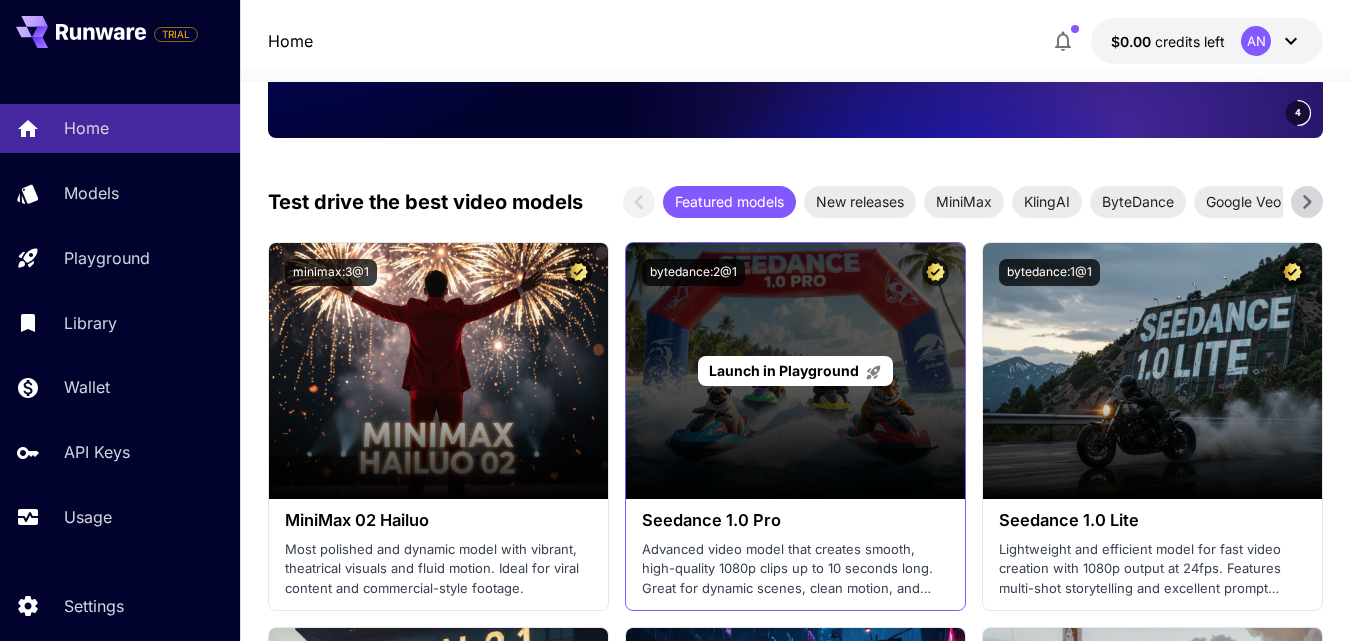 scroll, scrollTop: 600, scrollLeft: 0, axis: vertical 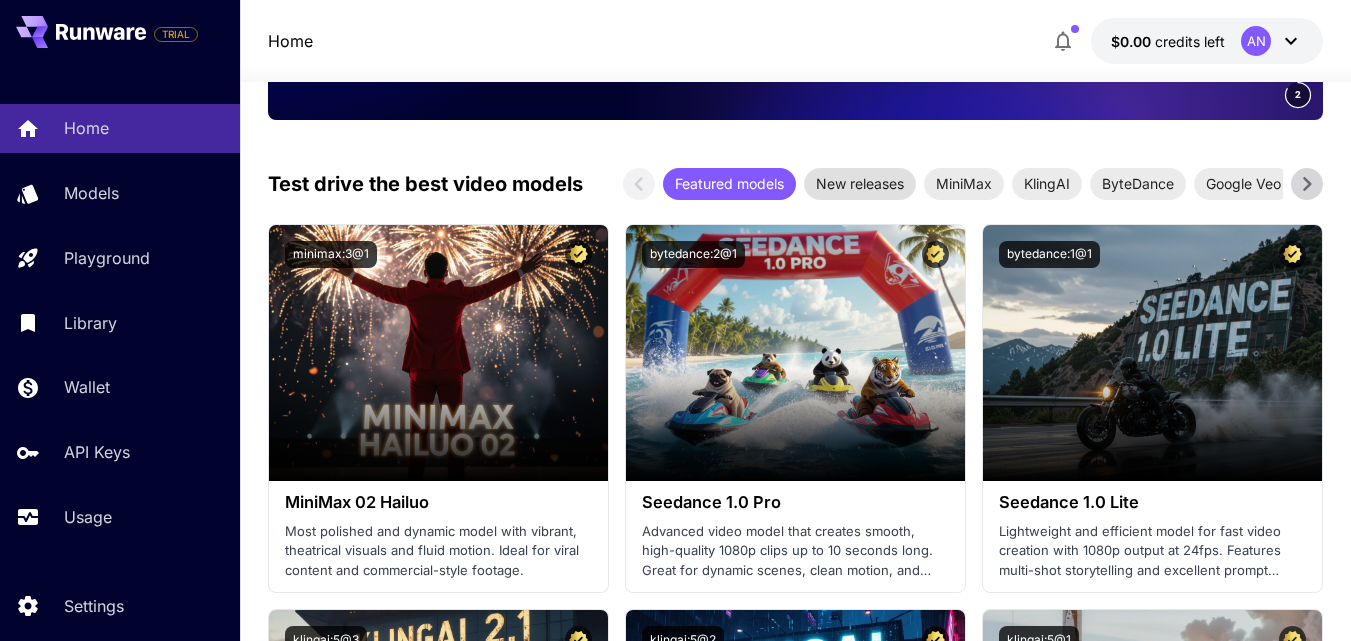 click on "New releases" at bounding box center (860, 183) 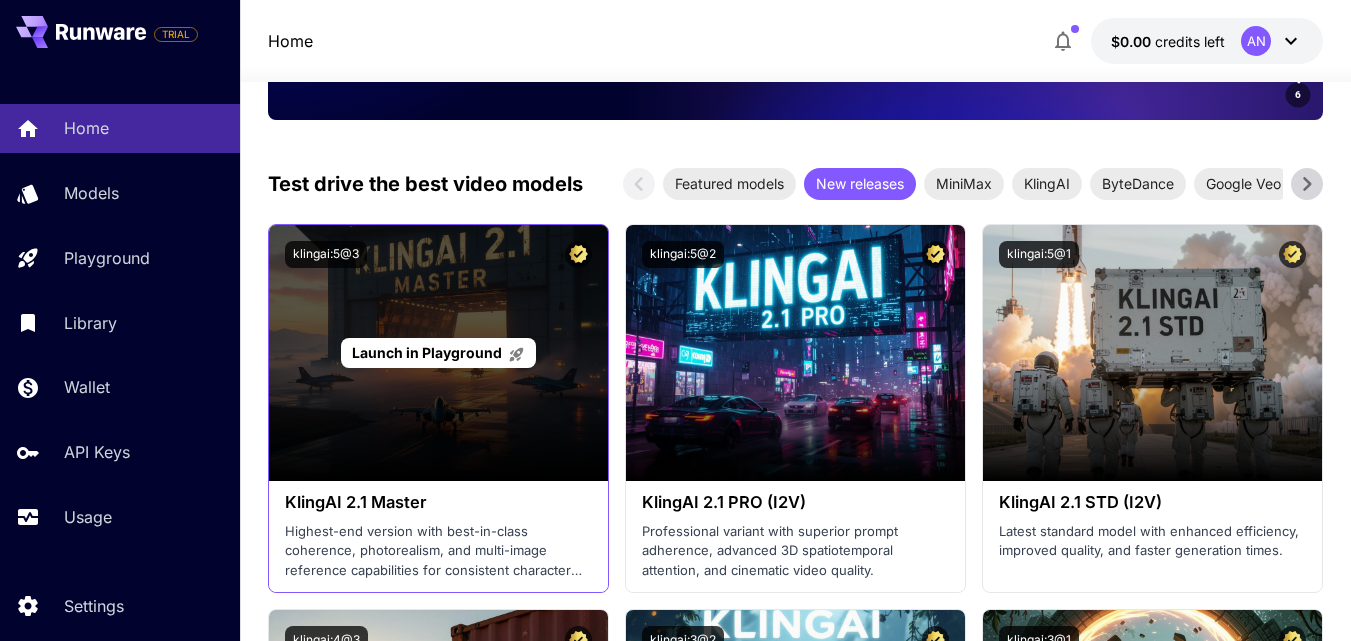 click on "Launch in Playground" at bounding box center (427, 352) 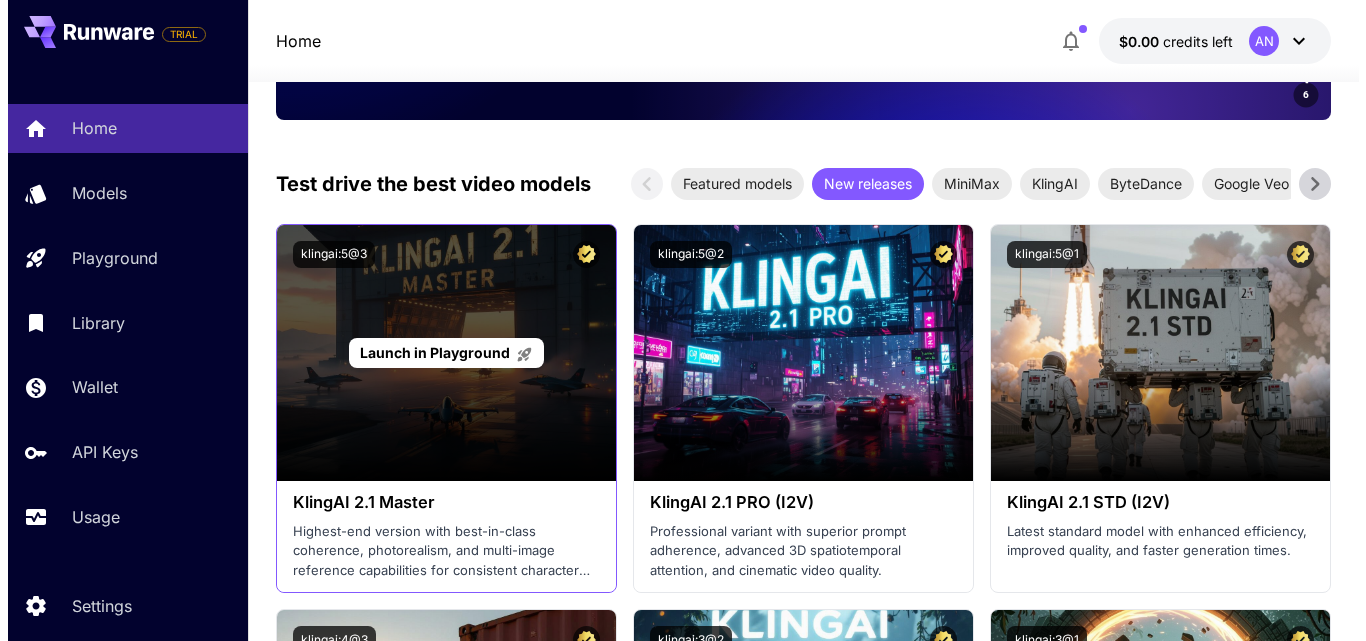 scroll, scrollTop: 0, scrollLeft: 0, axis: both 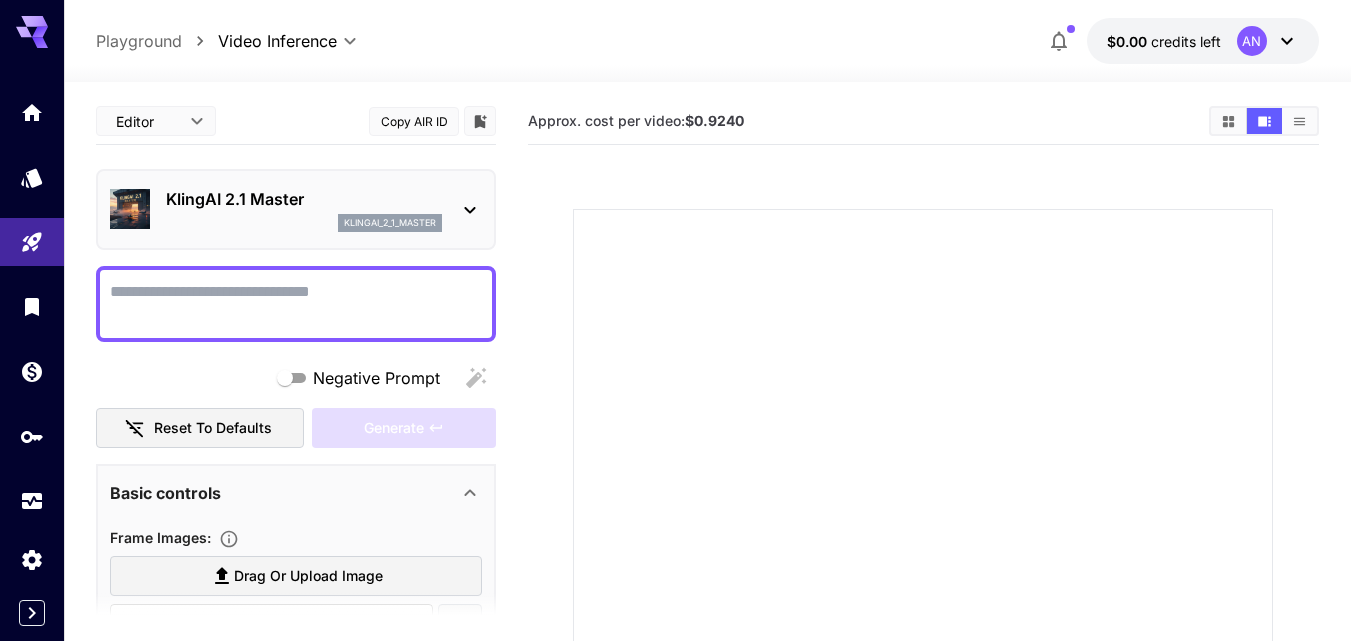 click on "Playground" at bounding box center [139, 41] 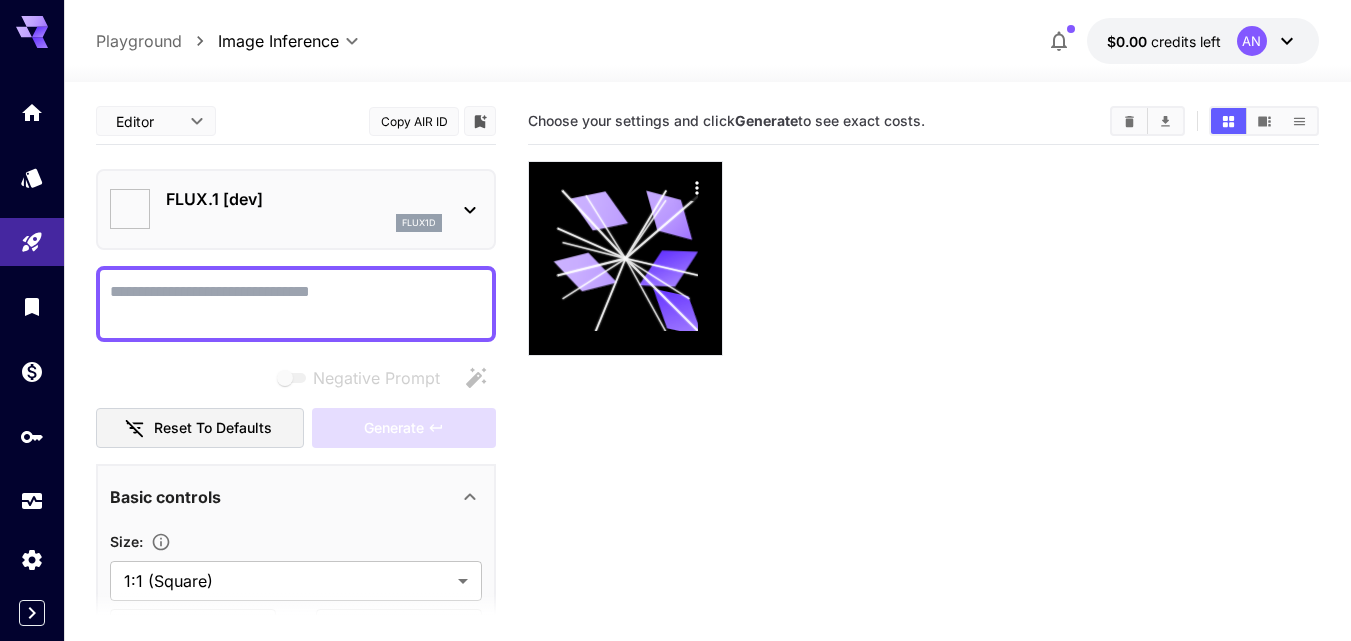 type on "**********" 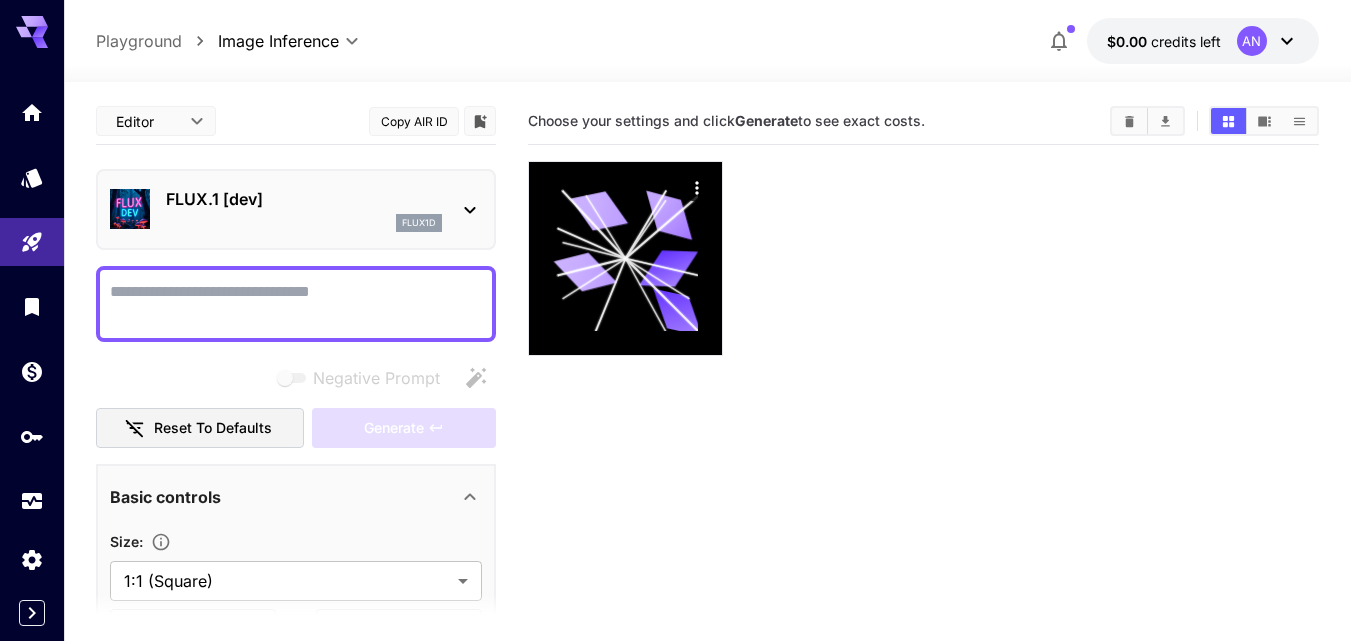 click on "flux1d" at bounding box center (419, 223) 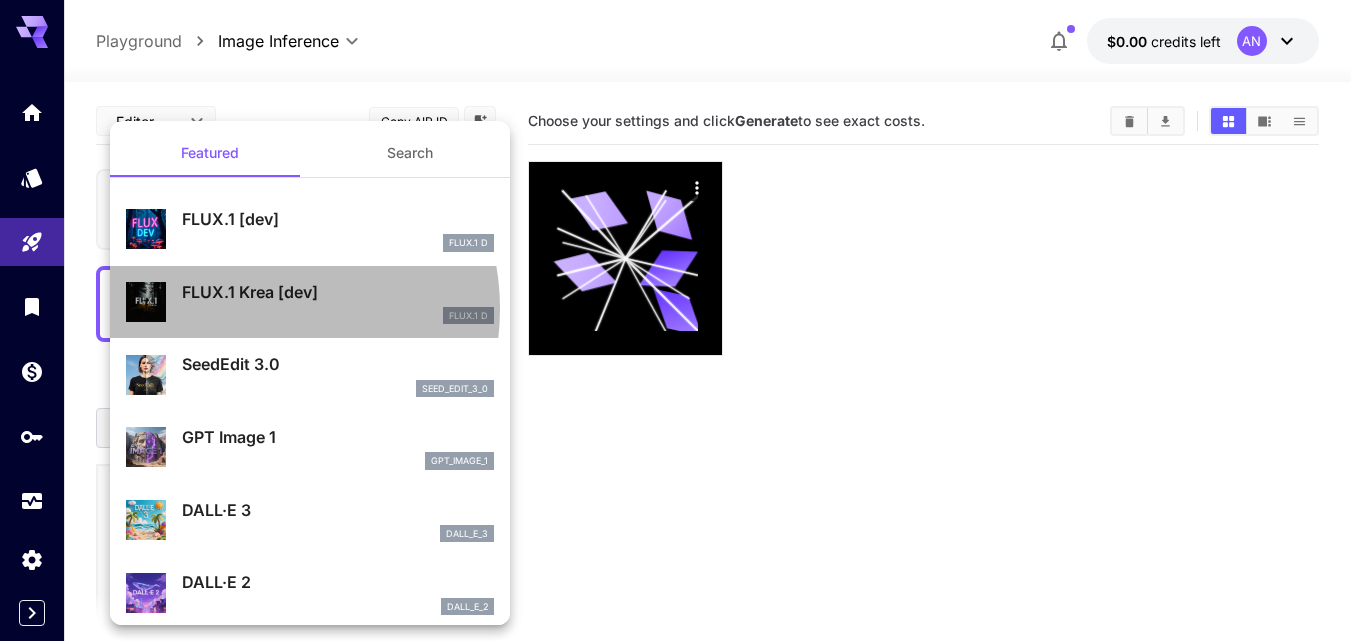 click on "FLUX.1 D" at bounding box center (338, 316) 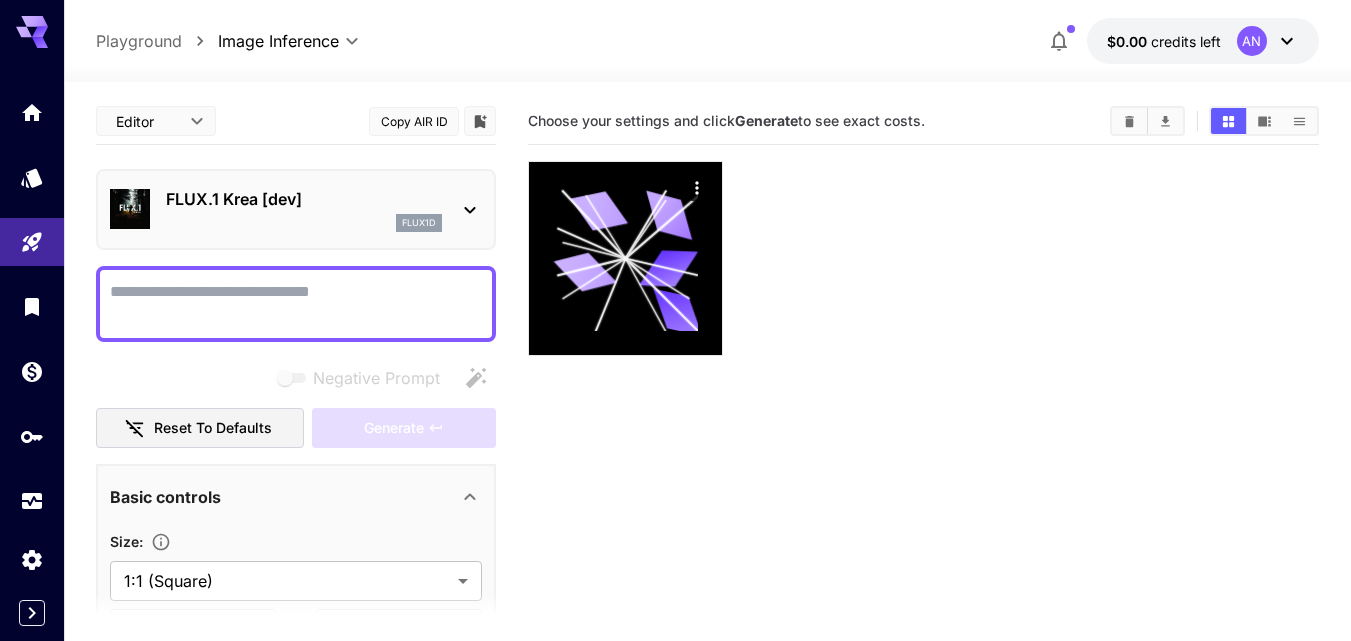click at bounding box center (32, 306) 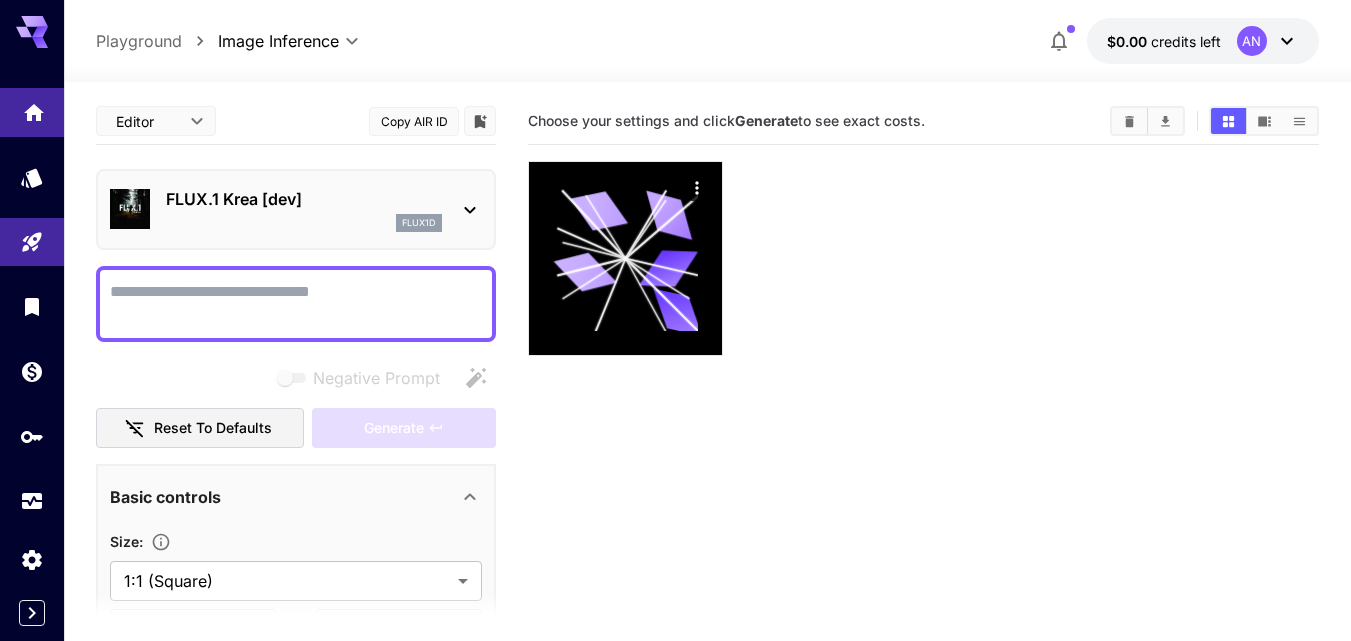 click at bounding box center [32, 112] 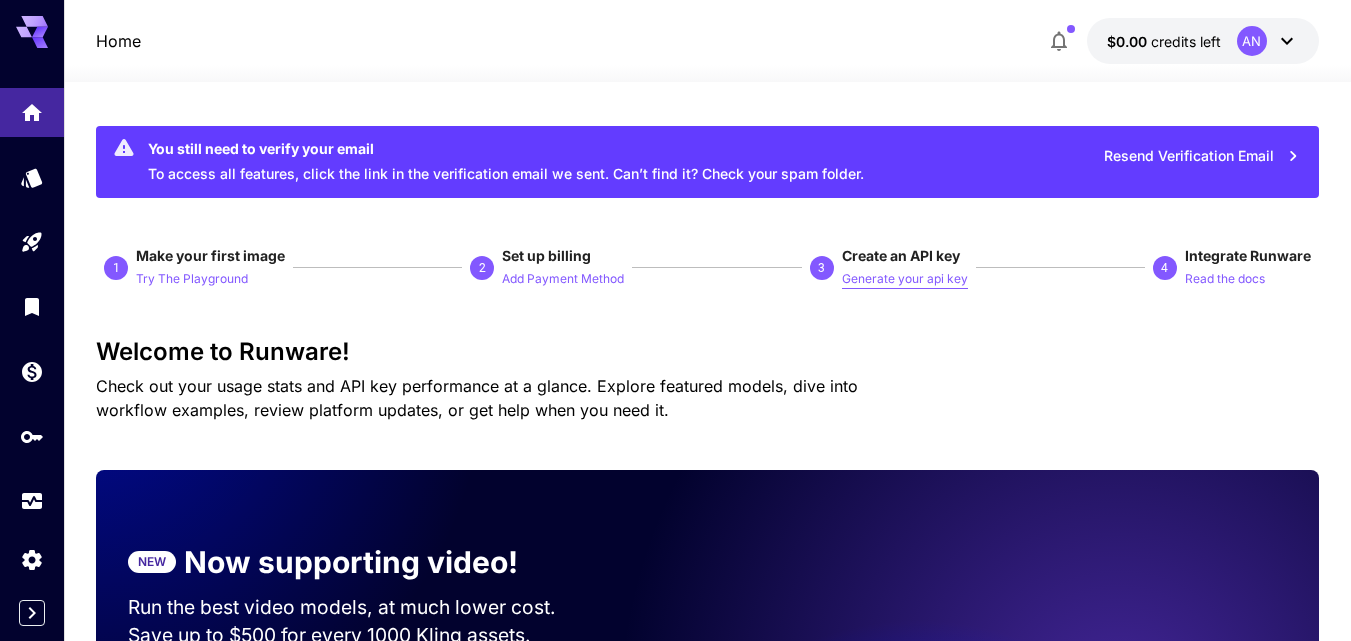 click on "Generate your api key" at bounding box center [905, 279] 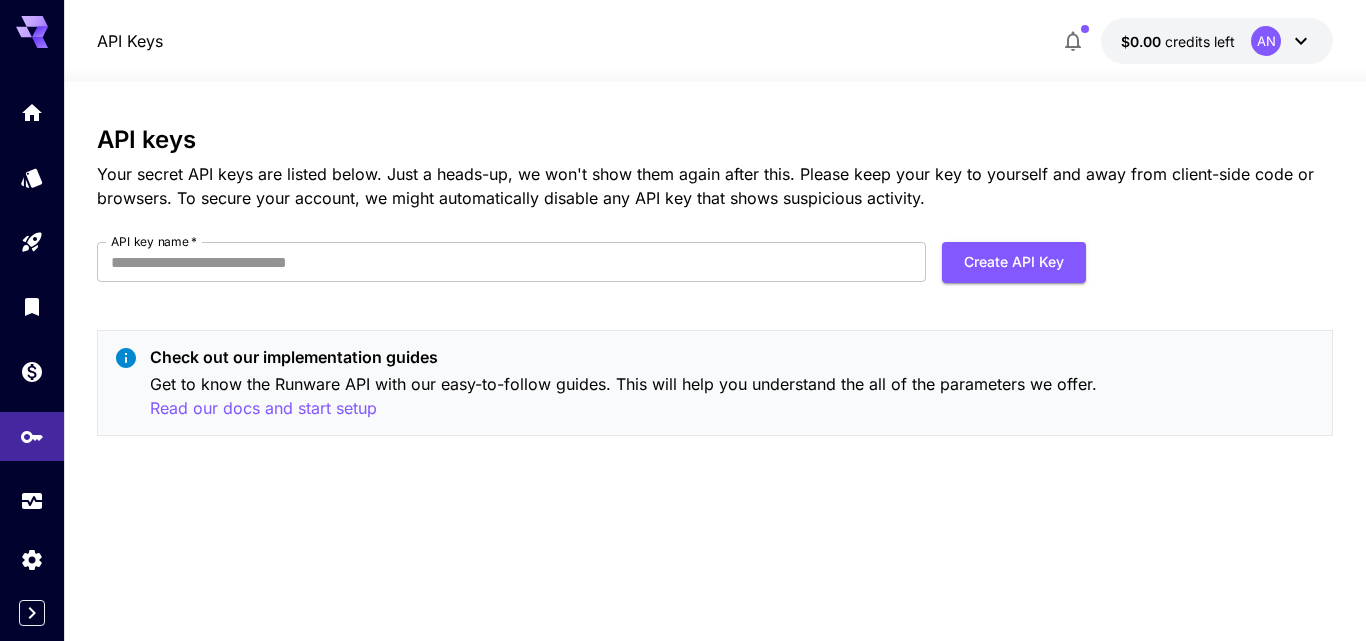 click on "API keys Your secret API keys are listed below. Just a heads-up, we won't show them again after this. Please keep your key to yourself and away from client-side code or browsers. To secure your account, we might automatically disable any API key that shows suspicious activity. API key name   * API key name   * Create API Key Check out our implementation guides Get to know the Runware API with our easy-to-follow guides. This will help you understand the all of the parameters we offer.   Read our docs and start setup" at bounding box center [715, 289] 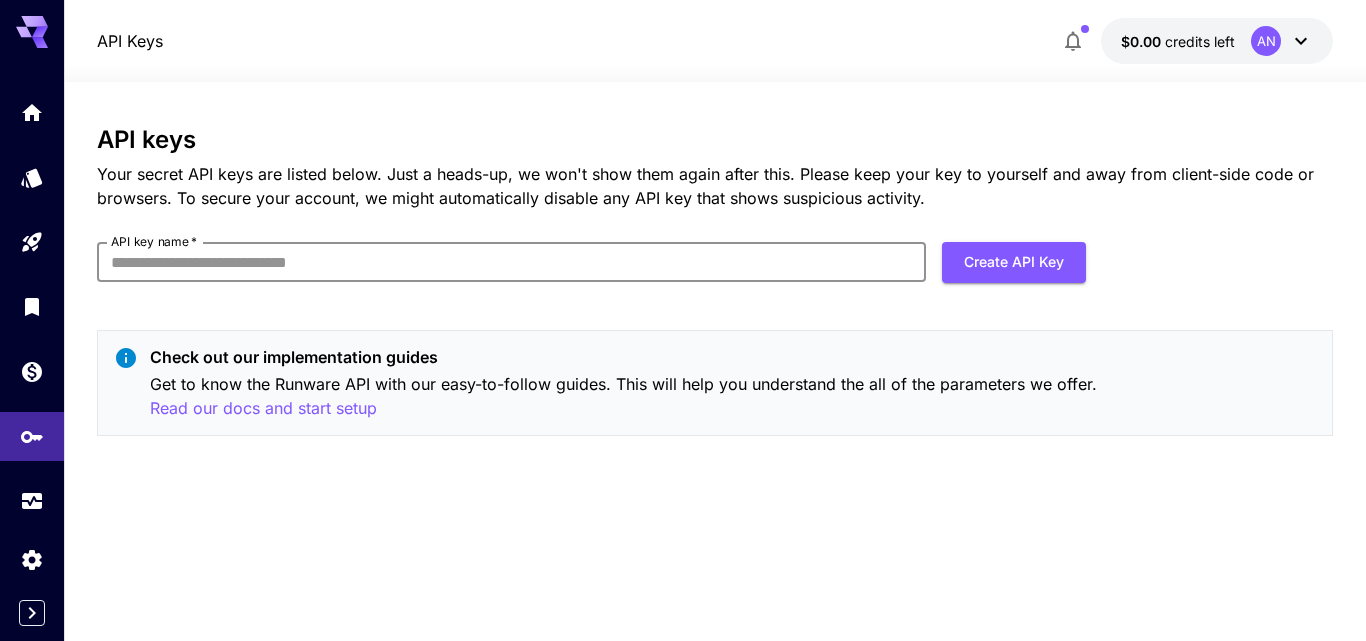 click on "API key name   *" at bounding box center [512, 262] 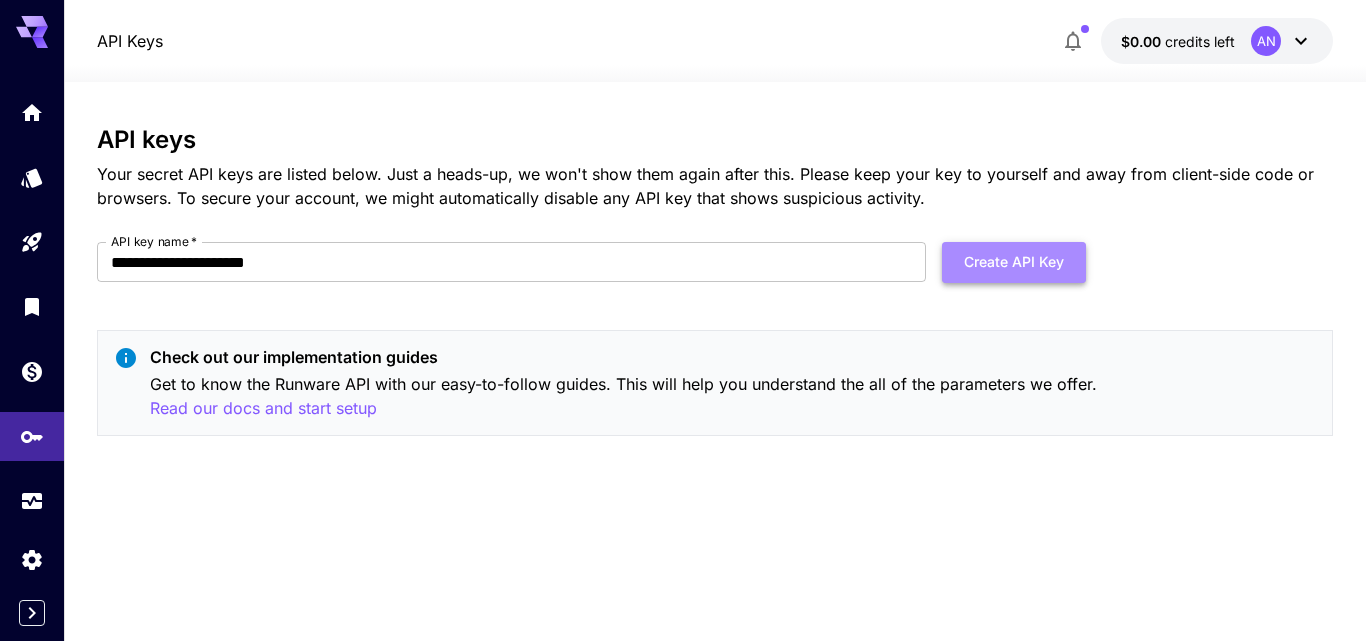 drag, startPoint x: 969, startPoint y: 261, endPoint x: 961, endPoint y: 270, distance: 12.0415945 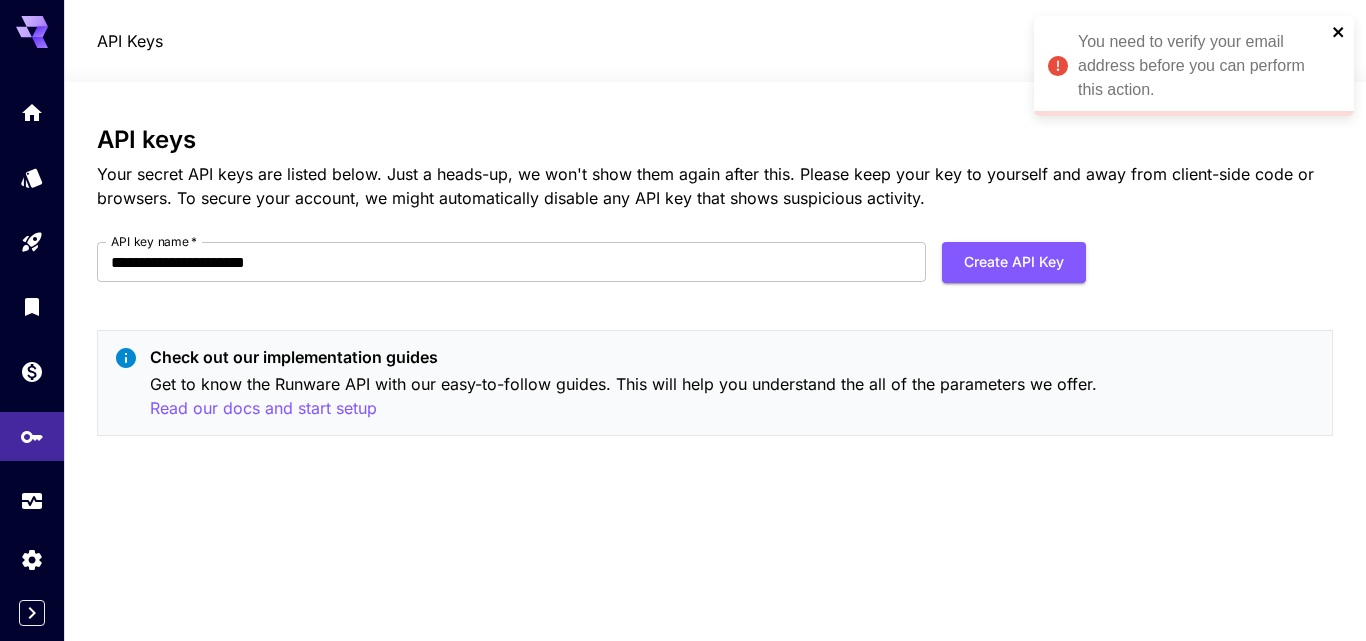 click 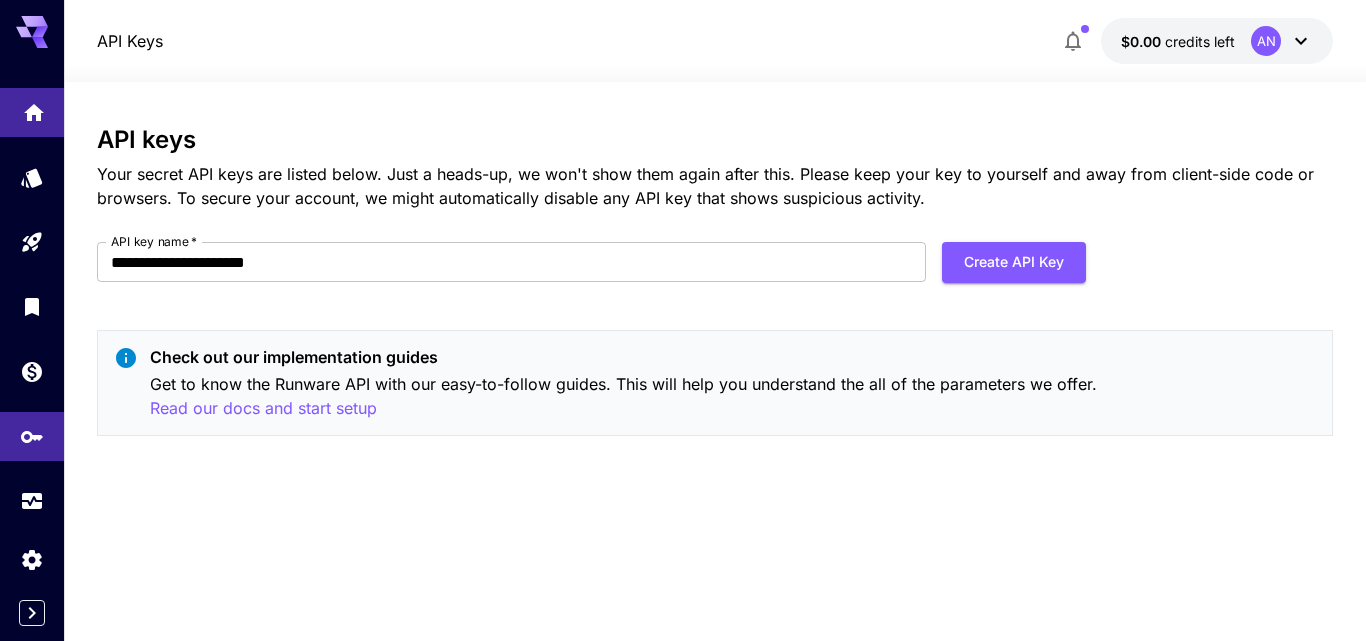 click at bounding box center [32, 112] 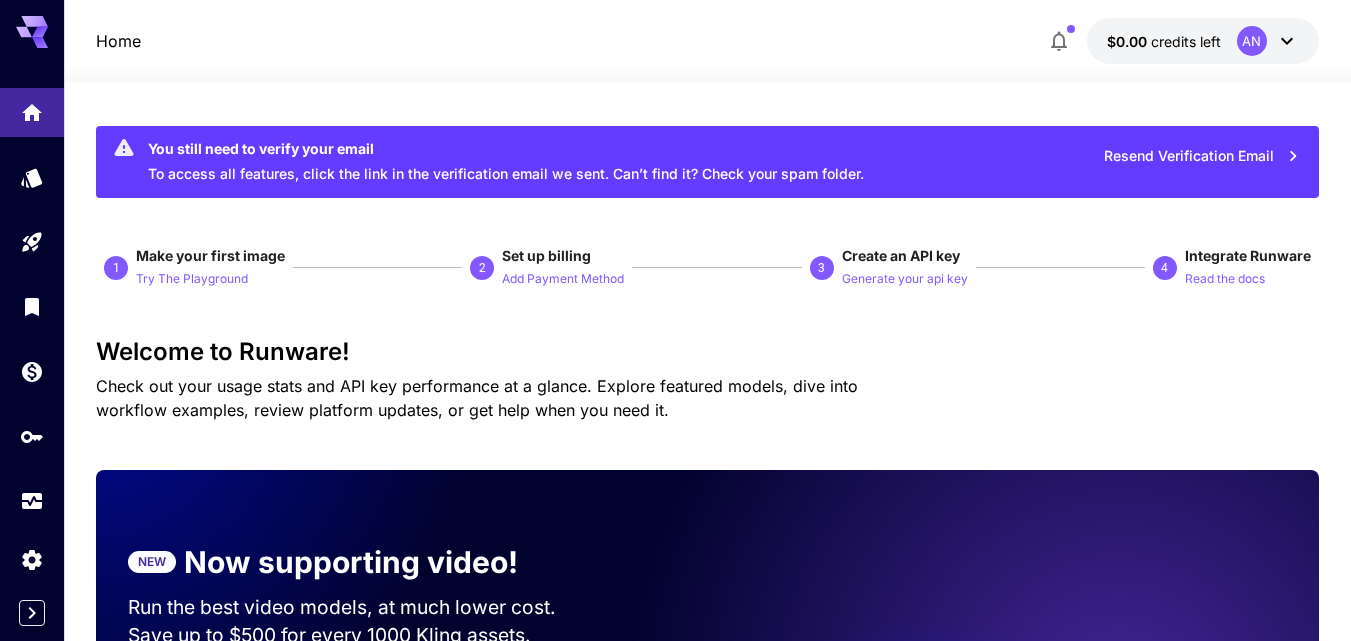 click on "You still need to verify your email To access all features, click the link in the verification email we sent. Can’t find it? Check your spam folder." at bounding box center [506, 162] 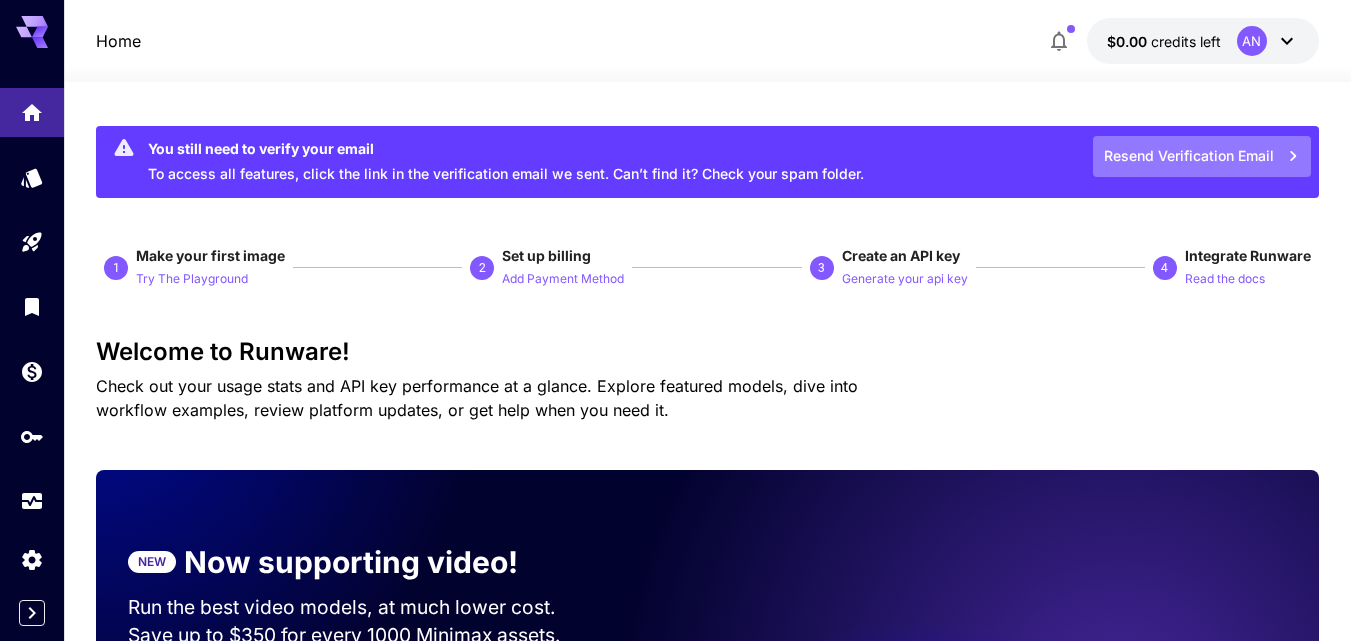 click on "Resend Verification Email" at bounding box center [1202, 156] 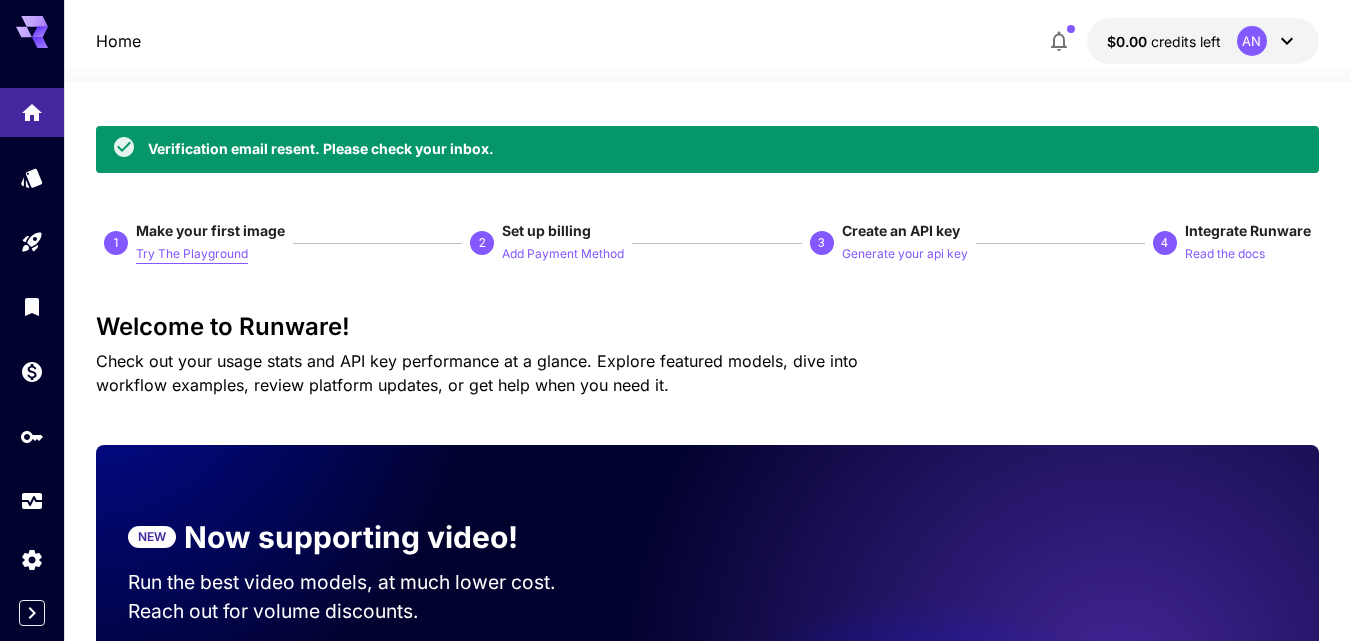 click on "Try The Playground" at bounding box center (192, 254) 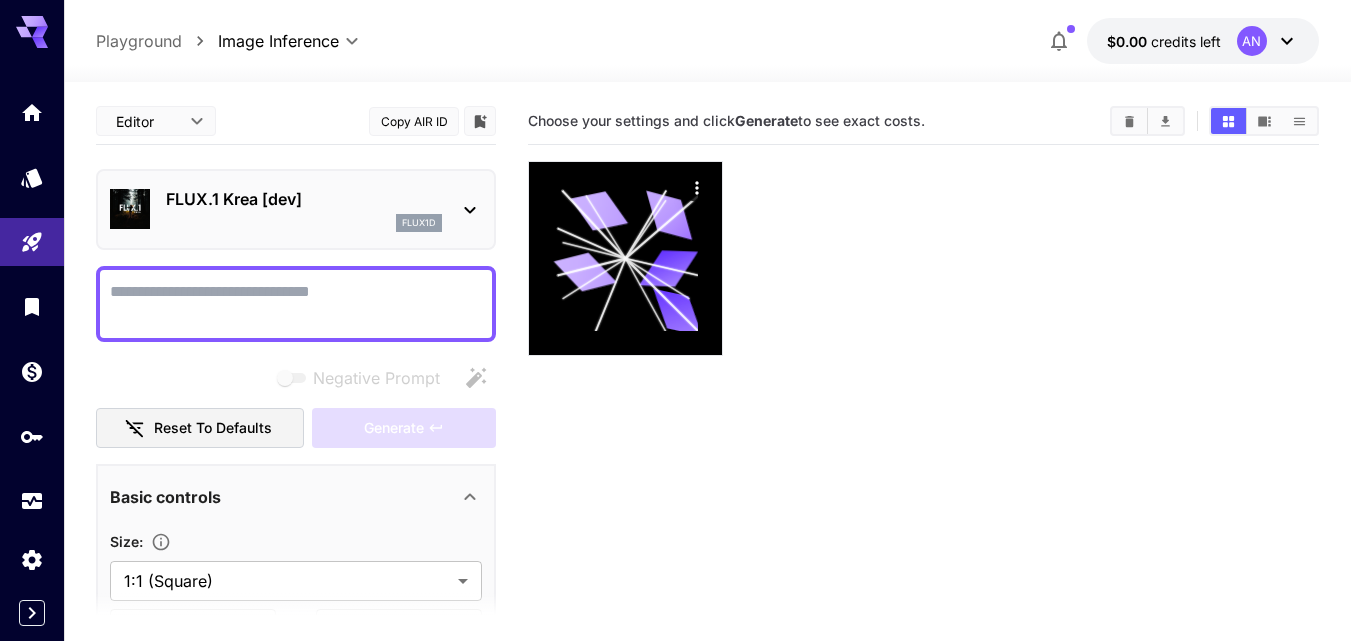 click 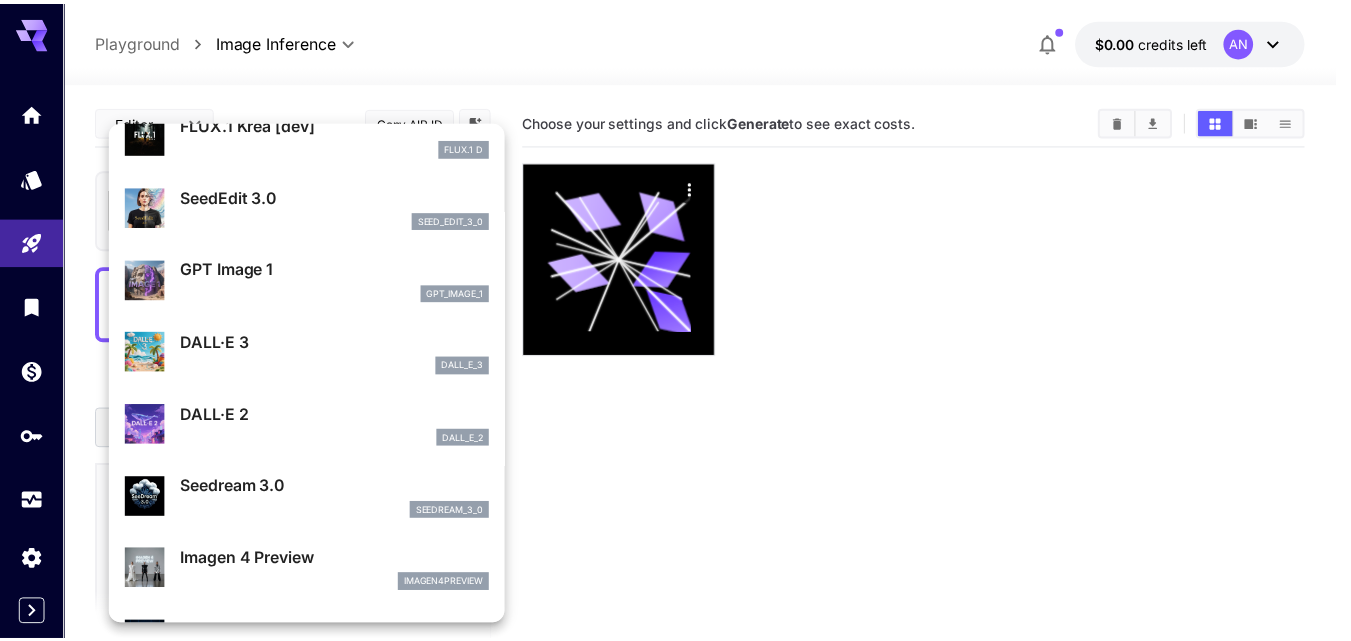 scroll, scrollTop: 0, scrollLeft: 0, axis: both 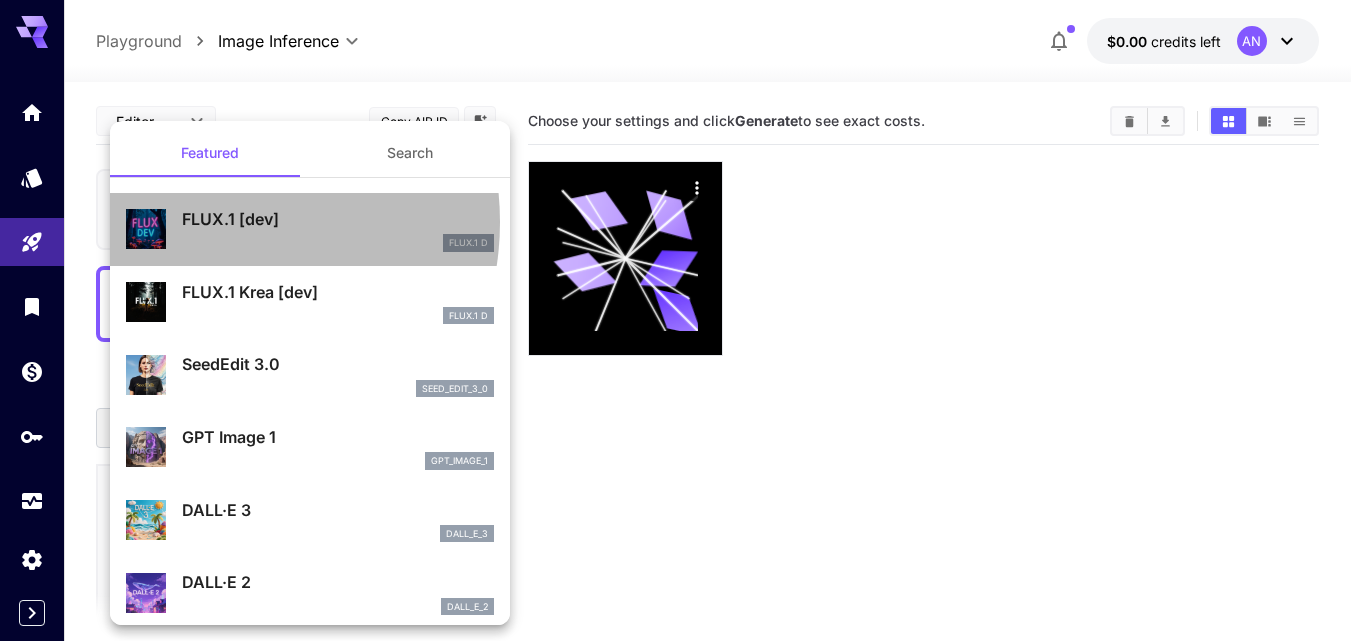 click on "FLUX.1 [dev]" at bounding box center (338, 219) 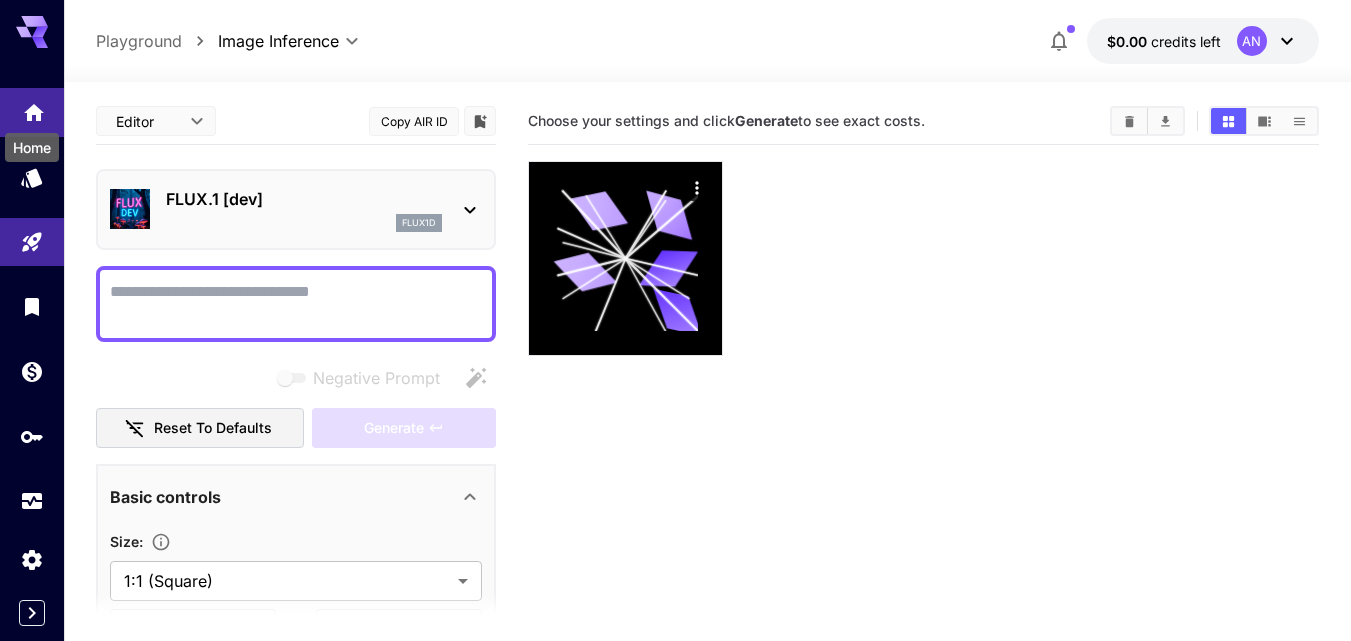 click 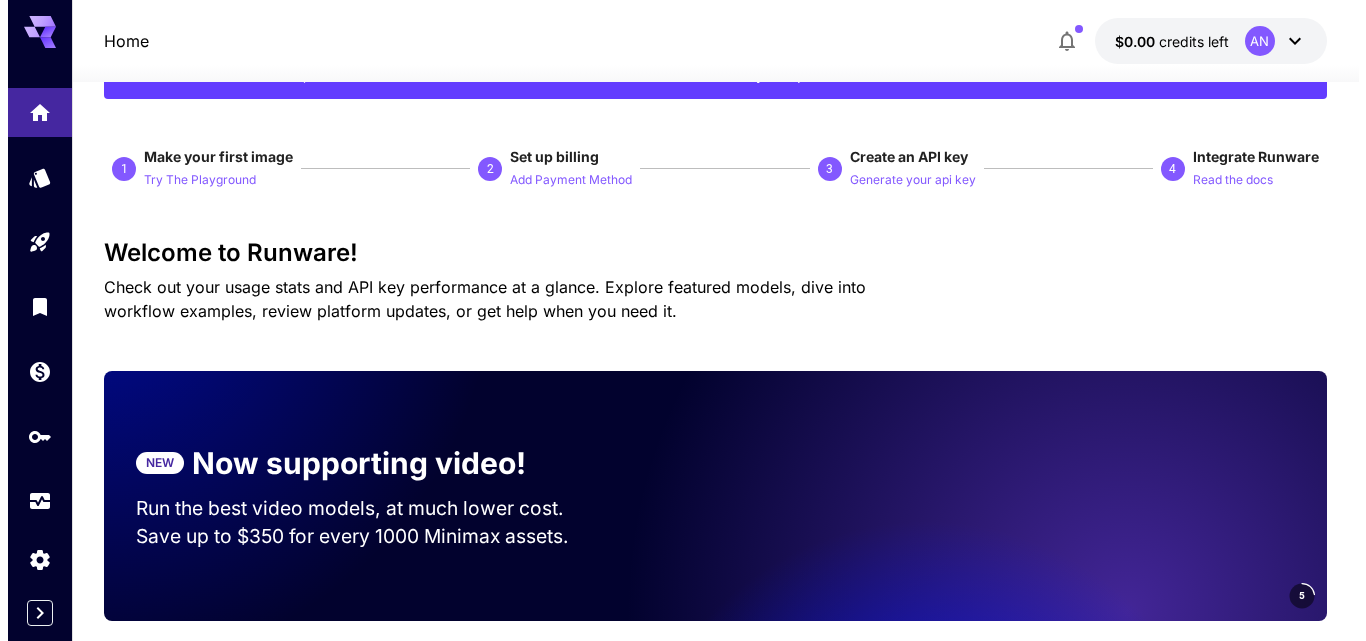 scroll, scrollTop: 0, scrollLeft: 0, axis: both 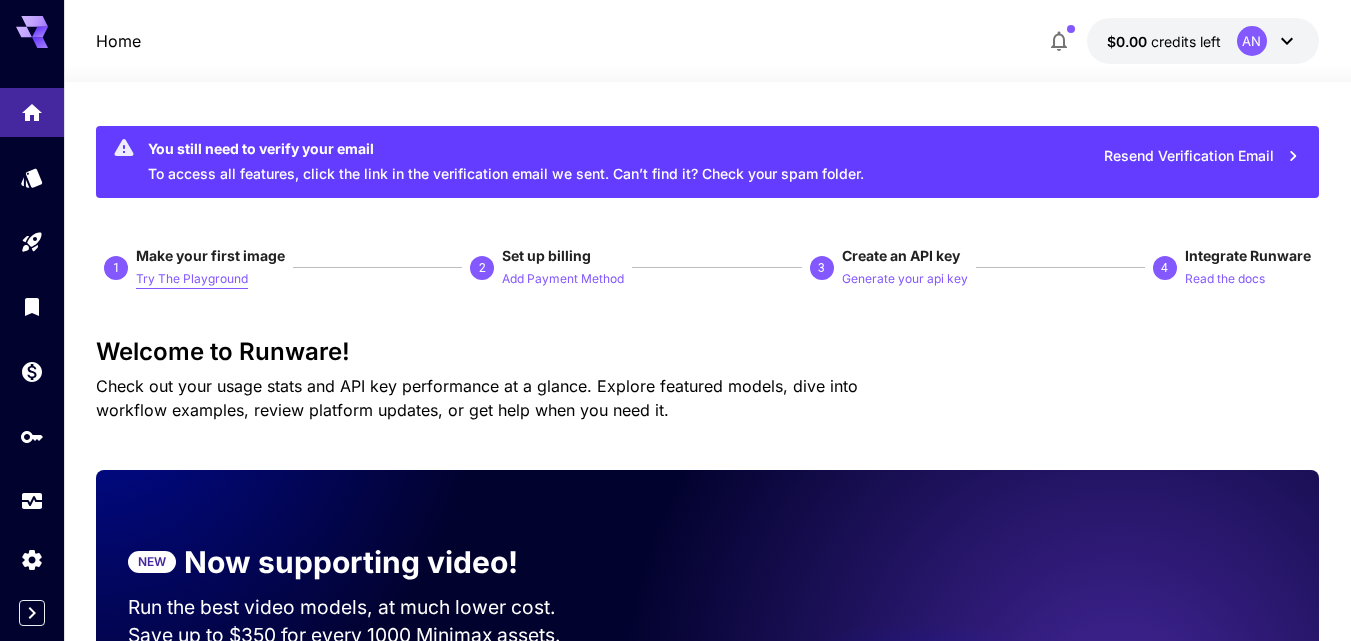 click on "Try The Playground" at bounding box center (192, 279) 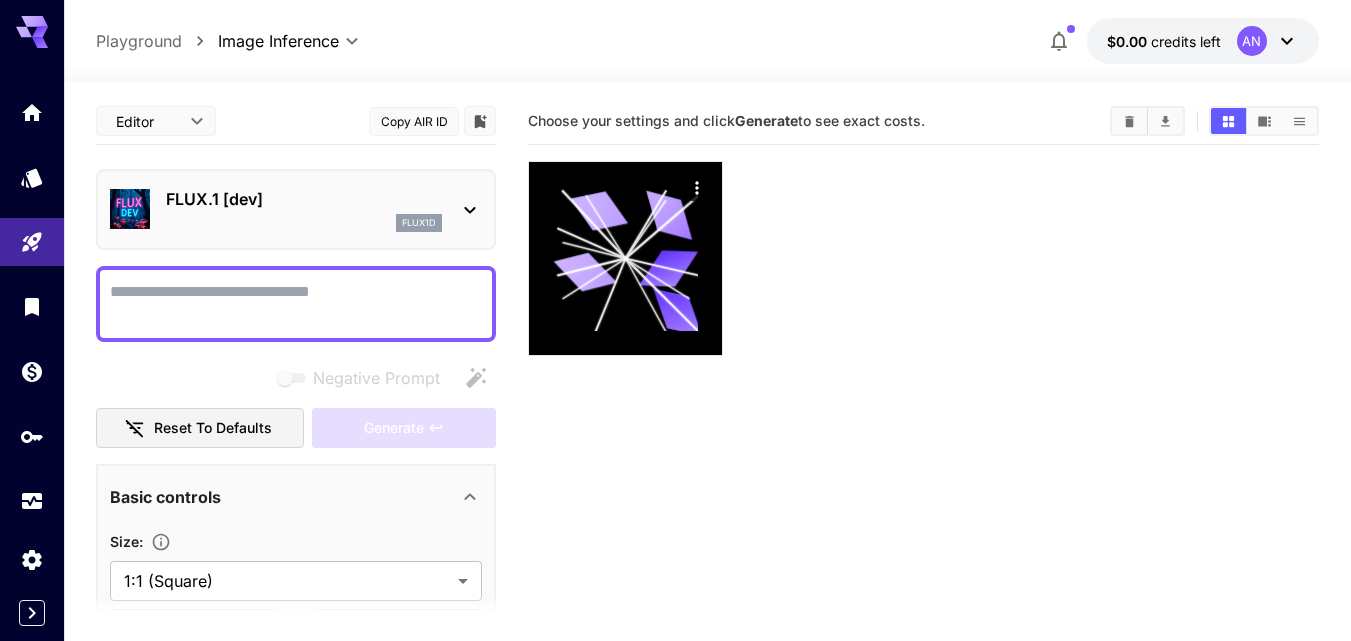 click on "Negative Prompt" at bounding box center [296, 304] 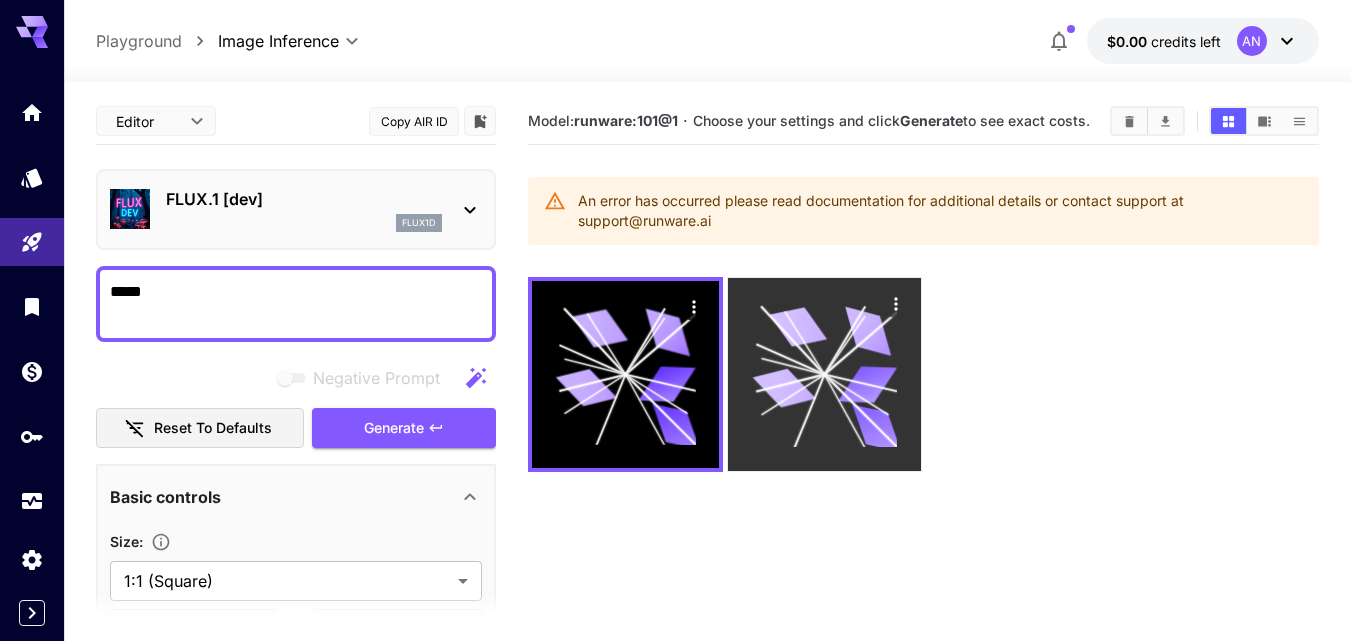 type on "*****" 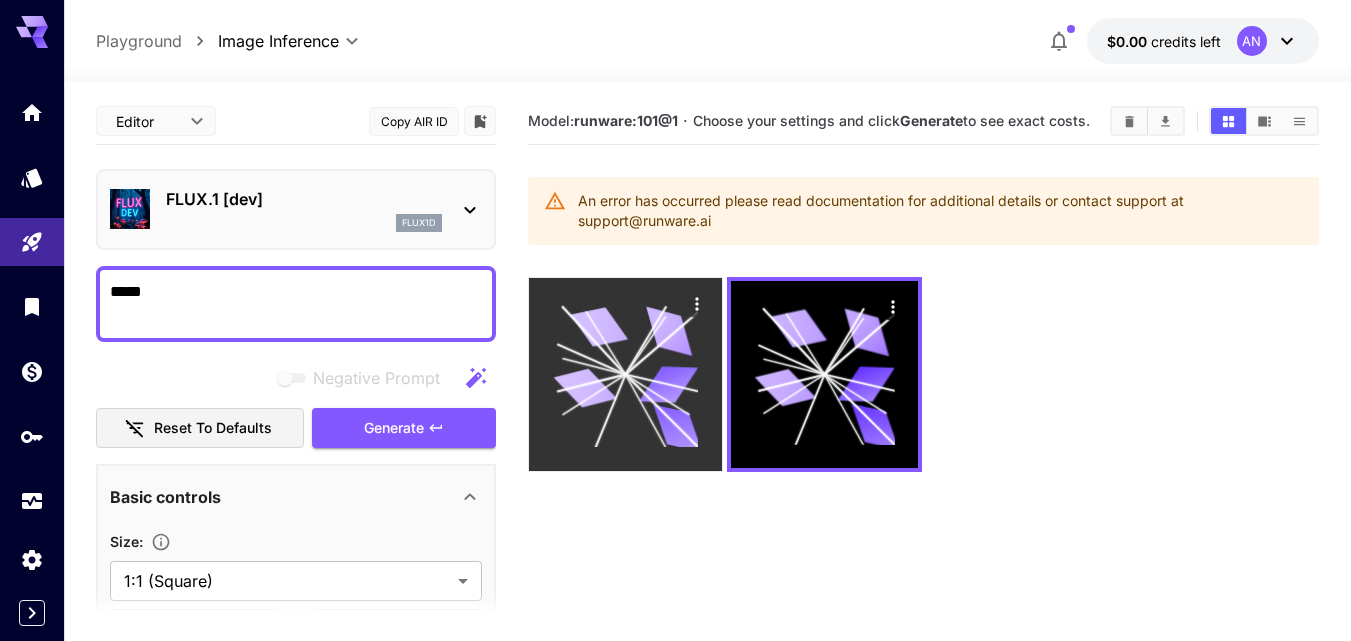 drag, startPoint x: 632, startPoint y: 382, endPoint x: 640, endPoint y: 366, distance: 17.888544 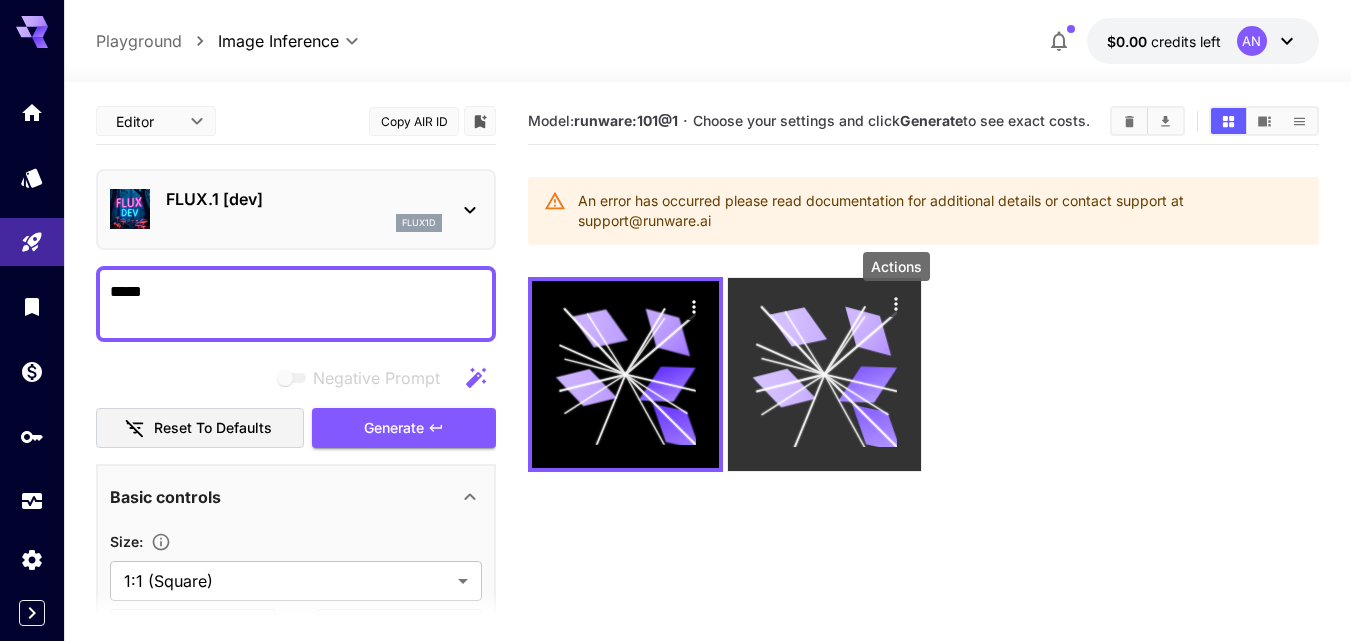 click 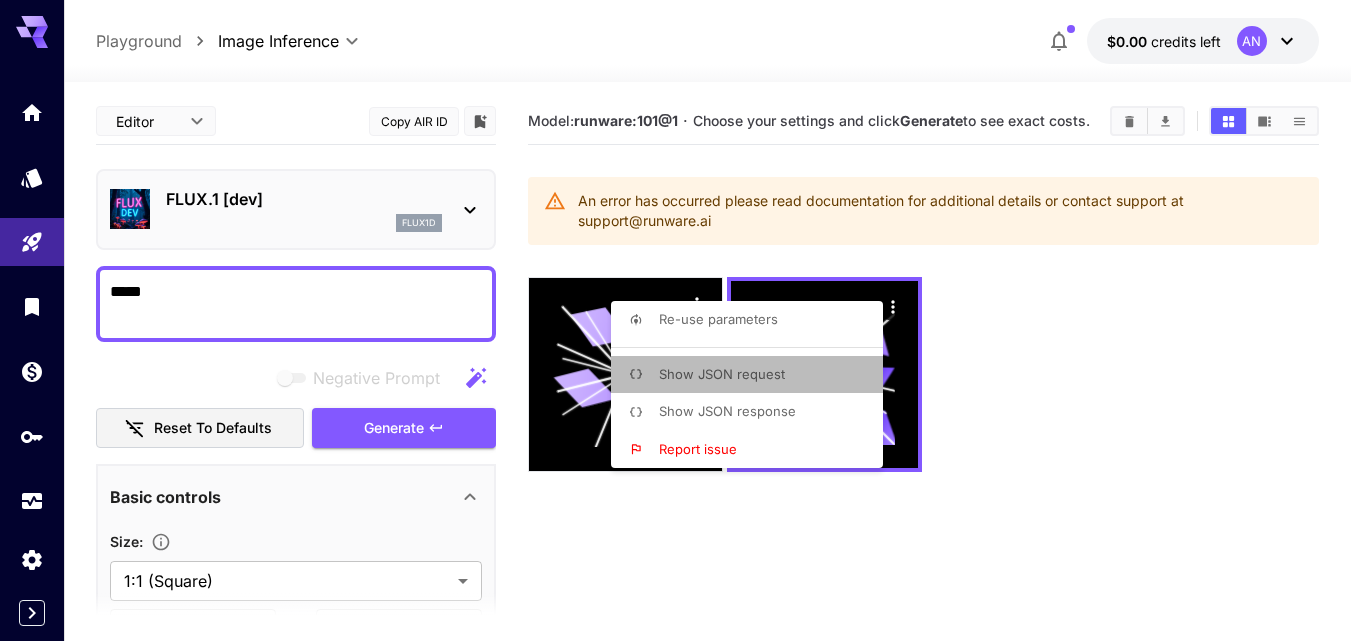 click on "Show JSON request" at bounding box center [722, 374] 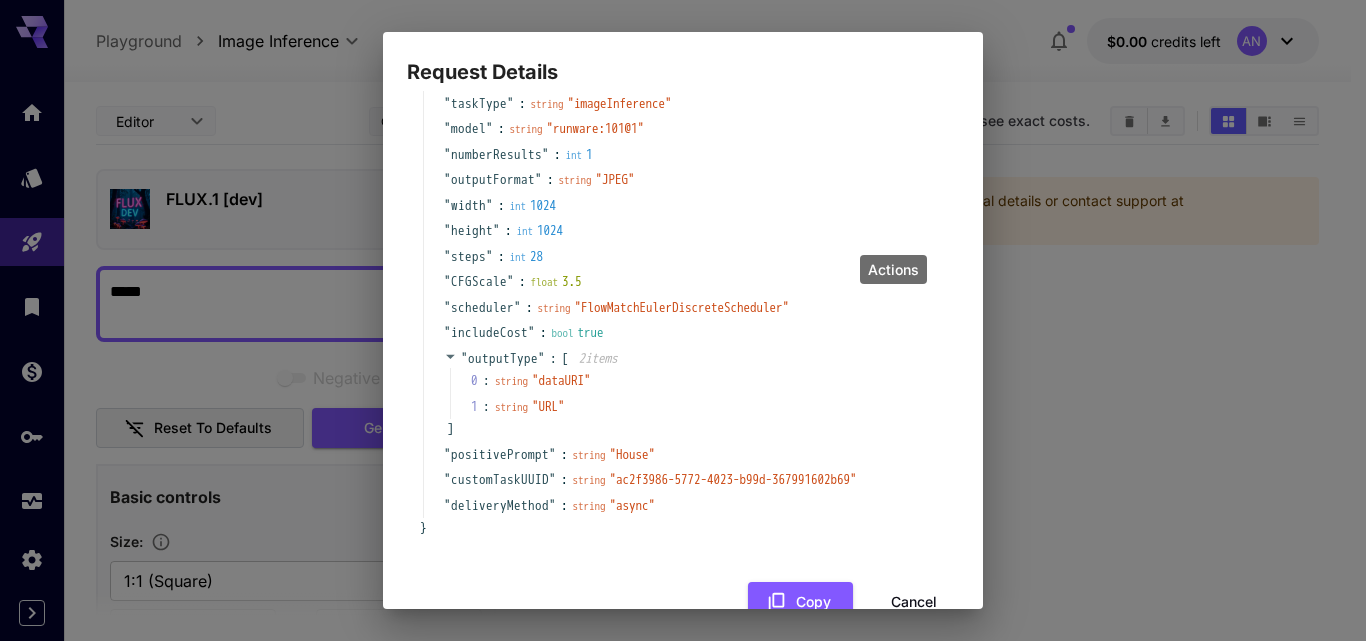 scroll, scrollTop: 102, scrollLeft: 0, axis: vertical 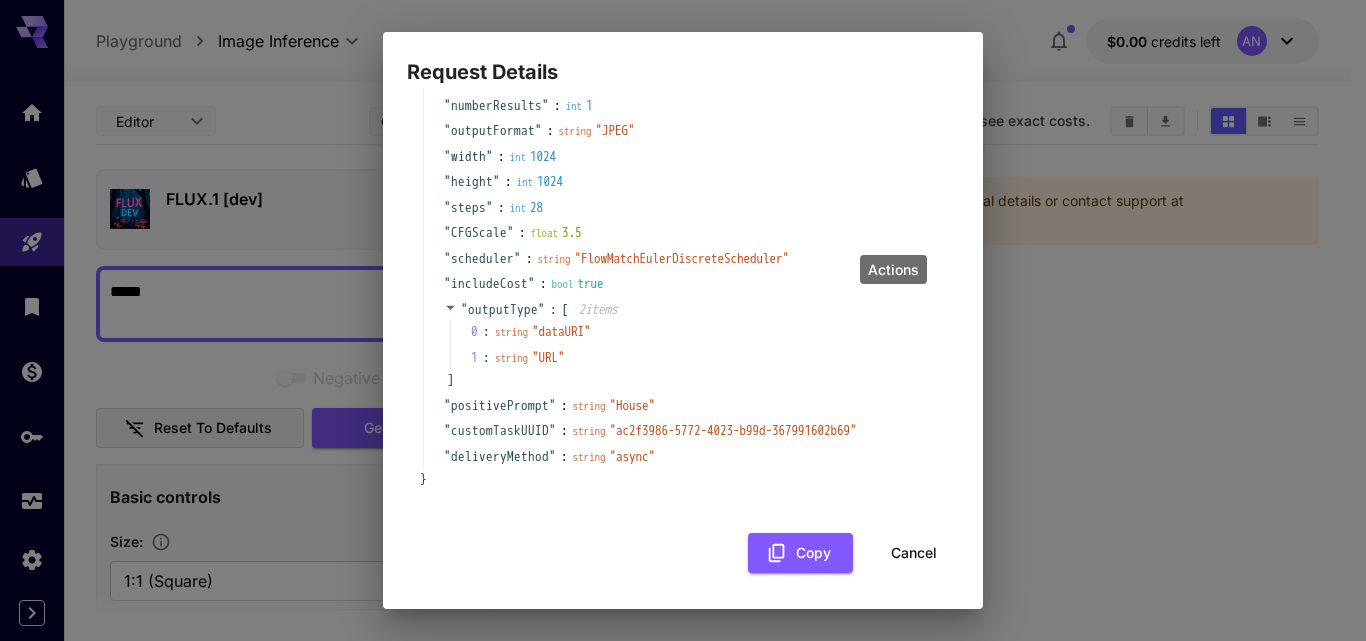 click on "Actions" at bounding box center (893, 269) 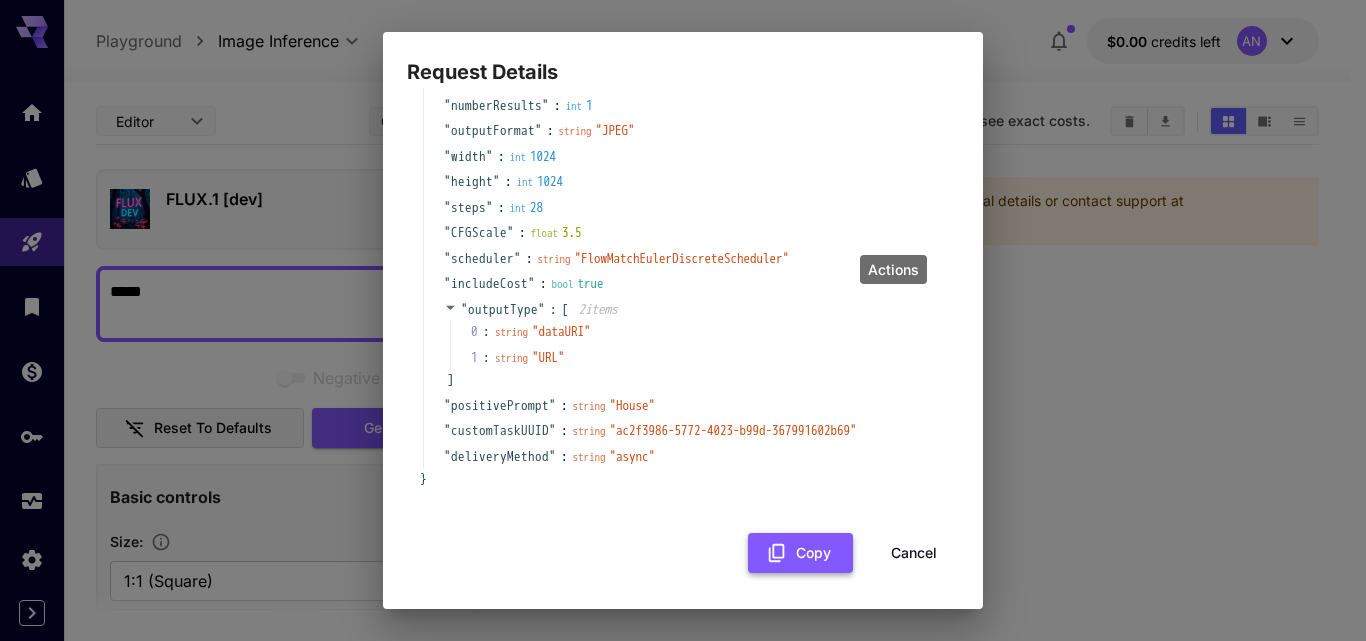 click on "Copy" at bounding box center [800, 553] 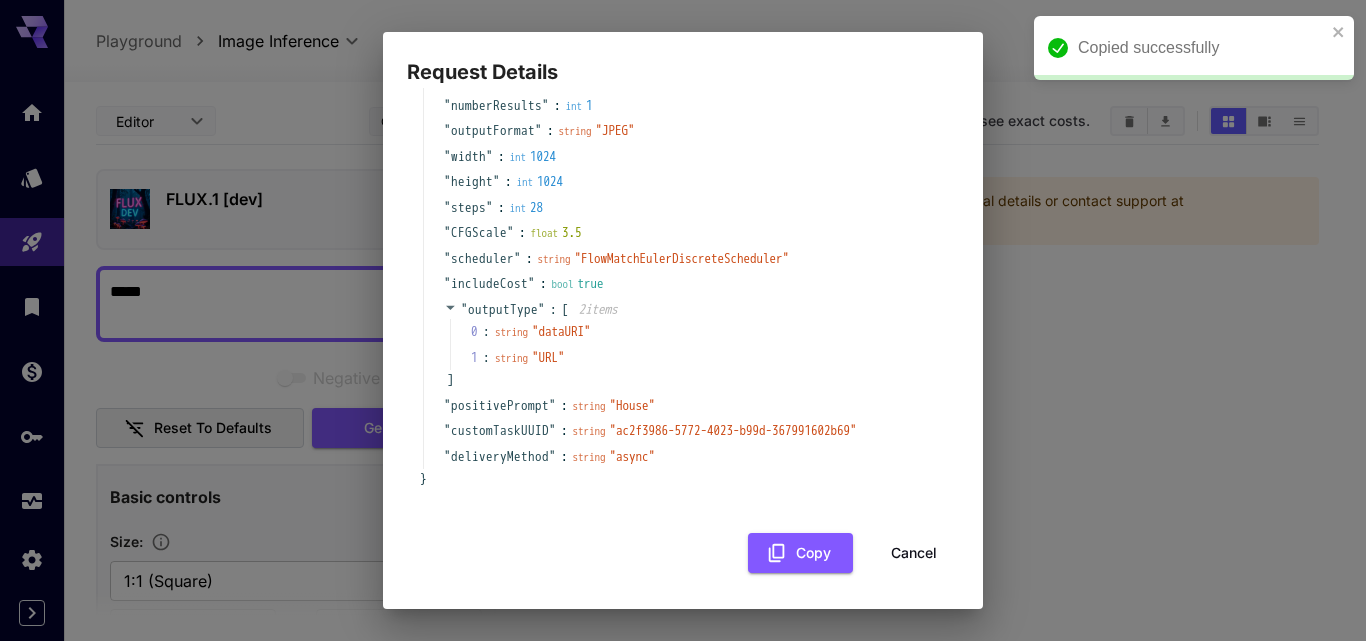 drag, startPoint x: 543, startPoint y: 536, endPoint x: 979, endPoint y: 413, distance: 453.01767 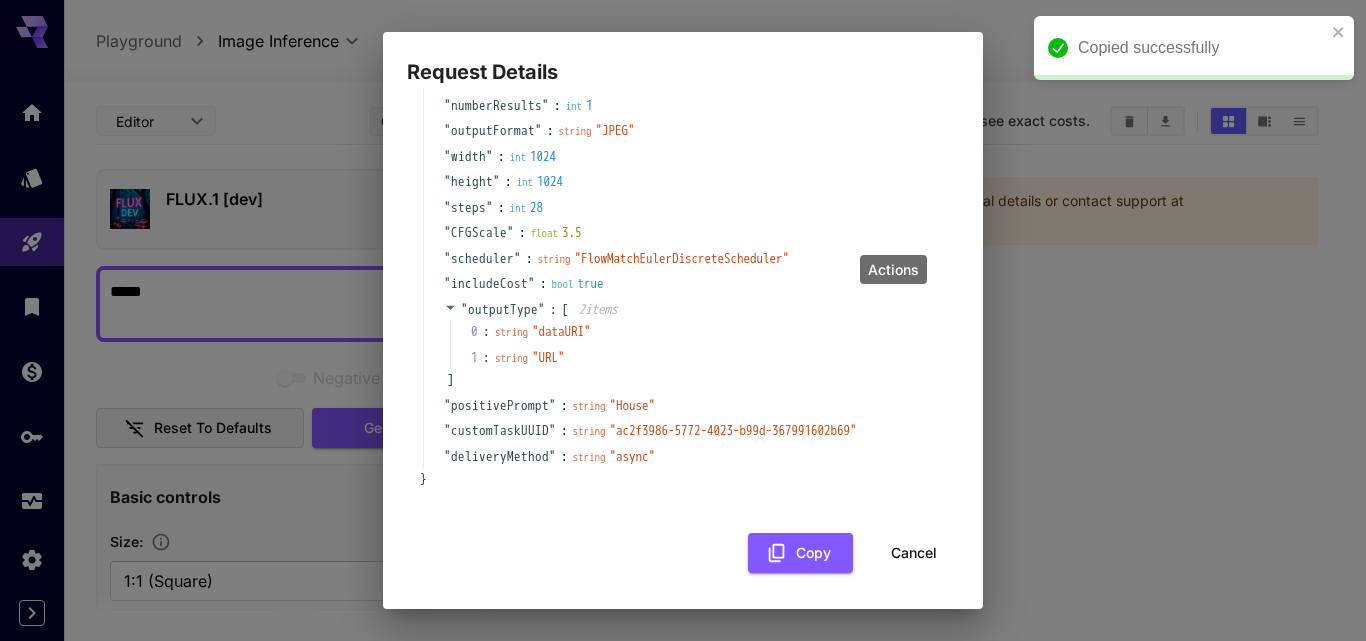 click on "Request Details { 14  item s " taskType " : string " imageInference " " model " : string " runware:101@1 " " numberResults " : int 1 " outputFormat " : string " JPEG " " width " : int 1024 " height " : int 1024 " steps " : int 28 " CFGScale " : float 3.5 " scheduler " : string " FlowMatchEulerDiscreteScheduler " " includeCost " : bool true " outputType " : [ 2  item s 0 : string " dataURI " 1 : string " URL " ] " positivePrompt " : string " House " " customTaskUUID " : string " ac2f3986-5772-4023-b99d-367991602b69 " " deliveryMethod " : string " async " } Copy Cancel" at bounding box center [683, 320] 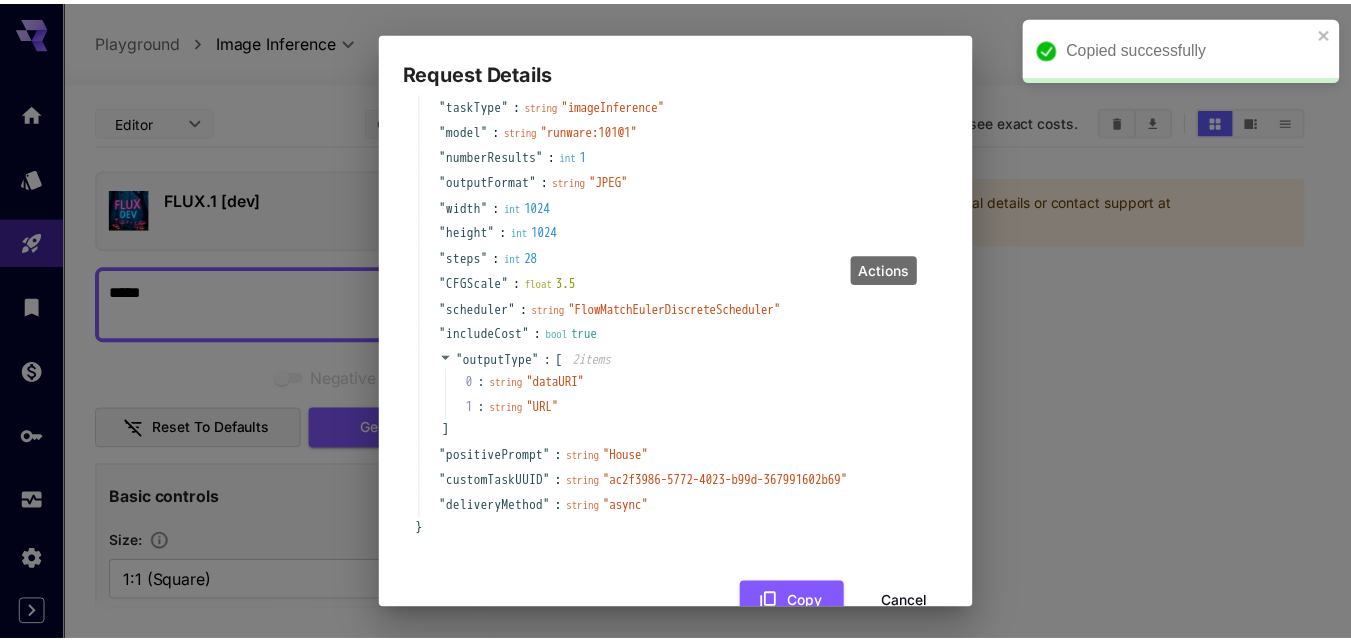 scroll, scrollTop: 102, scrollLeft: 0, axis: vertical 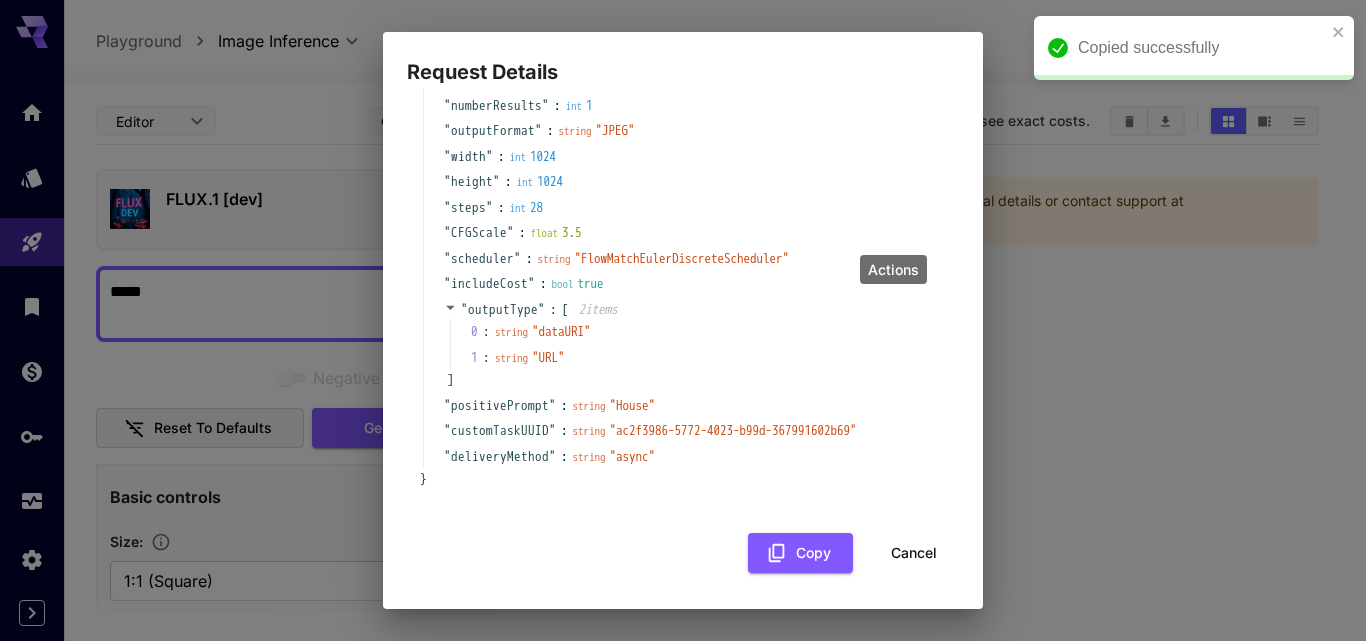 click on "Request Details { 14  item s " taskType " : string " imageInference " " model " : string " runware:101@1 " " numberResults " : int 1 " outputFormat " : string " JPEG " " width " : int 1024 " height " : int 1024 " steps " : int 28 " CFGScale " : float 3.5 " scheduler " : string " FlowMatchEulerDiscreteScheduler " " includeCost " : bool true " outputType " : [ 2  item s 0 : string " dataURI " 1 : string " URL " ] " positivePrompt " : string " House " " customTaskUUID " : string " ac2f3986-5772-4023-b99d-367991602b69 " " deliveryMethod " : string " async " } Copy Cancel" at bounding box center [683, 320] 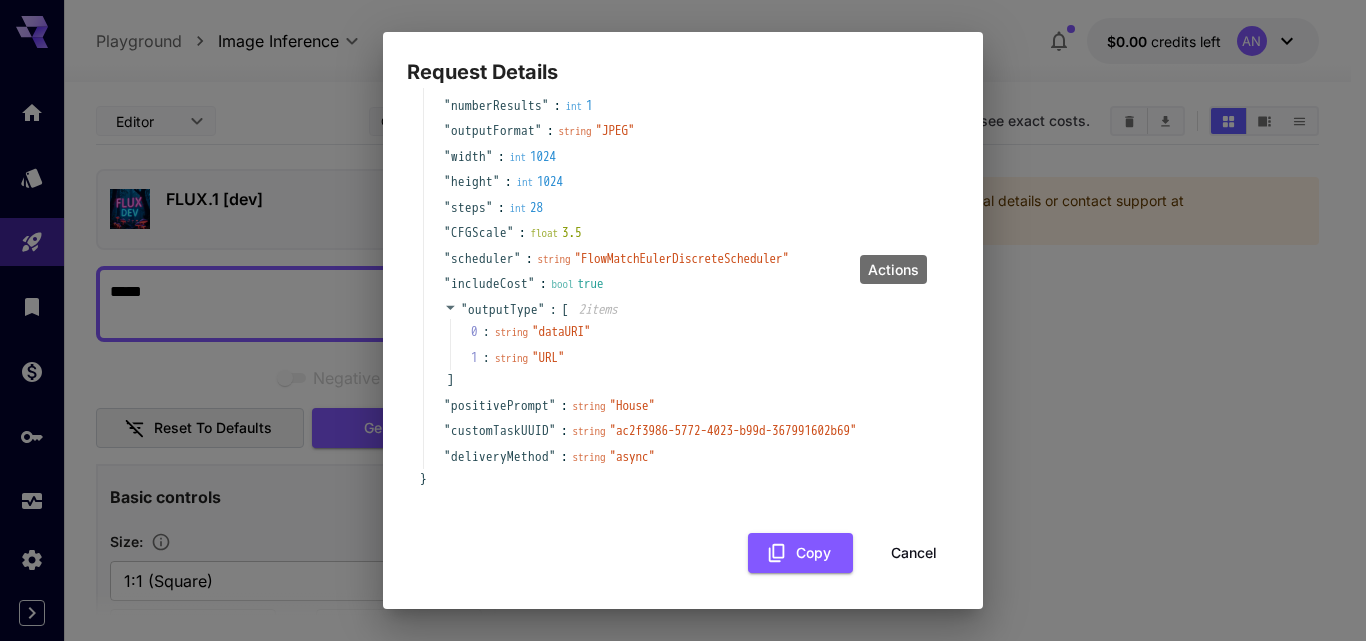 click on "Cancel" at bounding box center [914, 553] 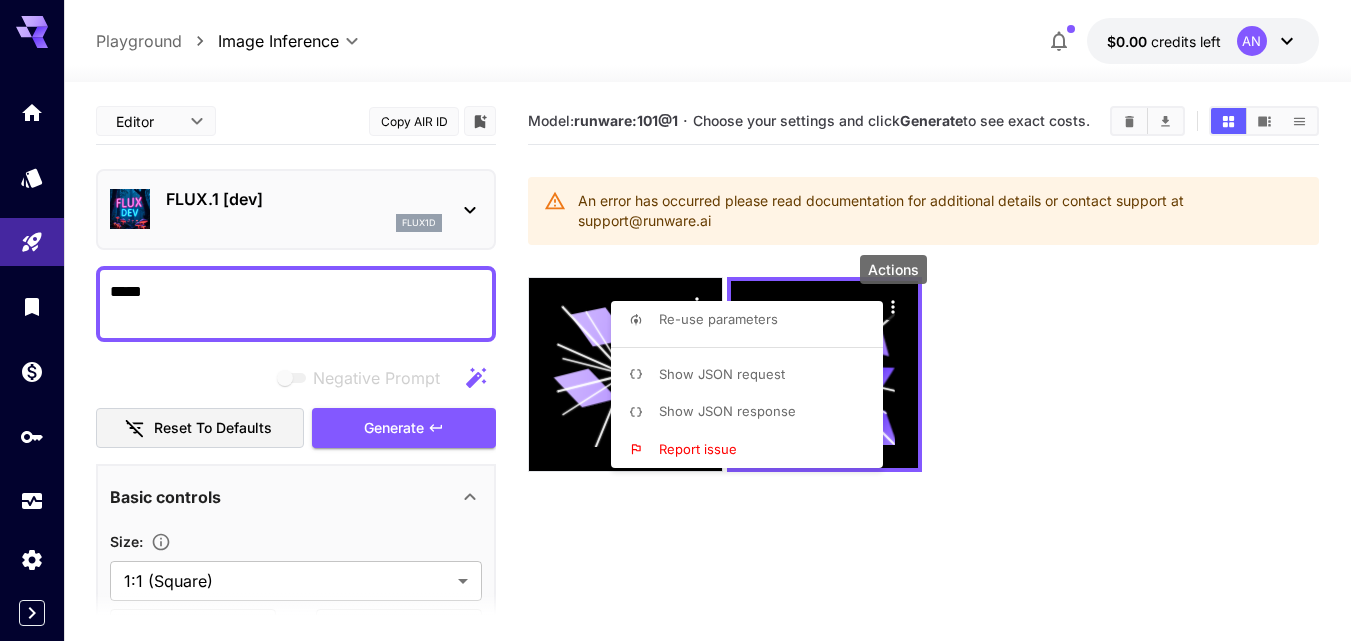 click on "Re-use parameters" at bounding box center (753, 320) 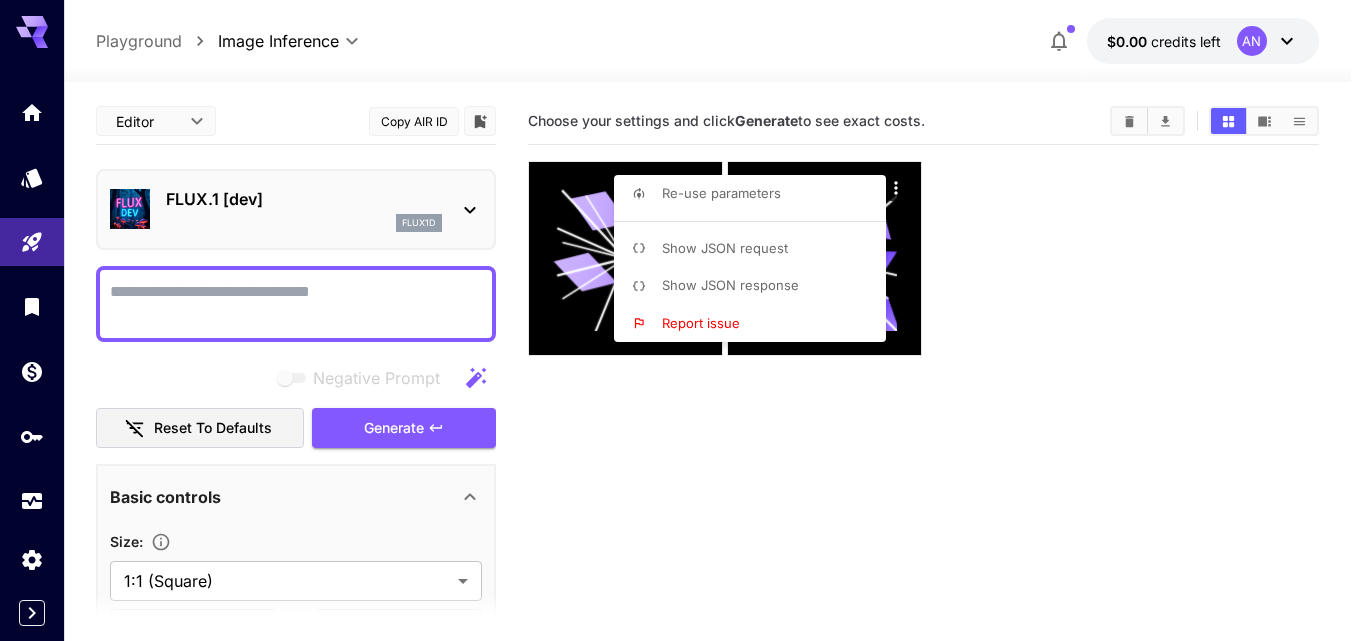 type on "*****" 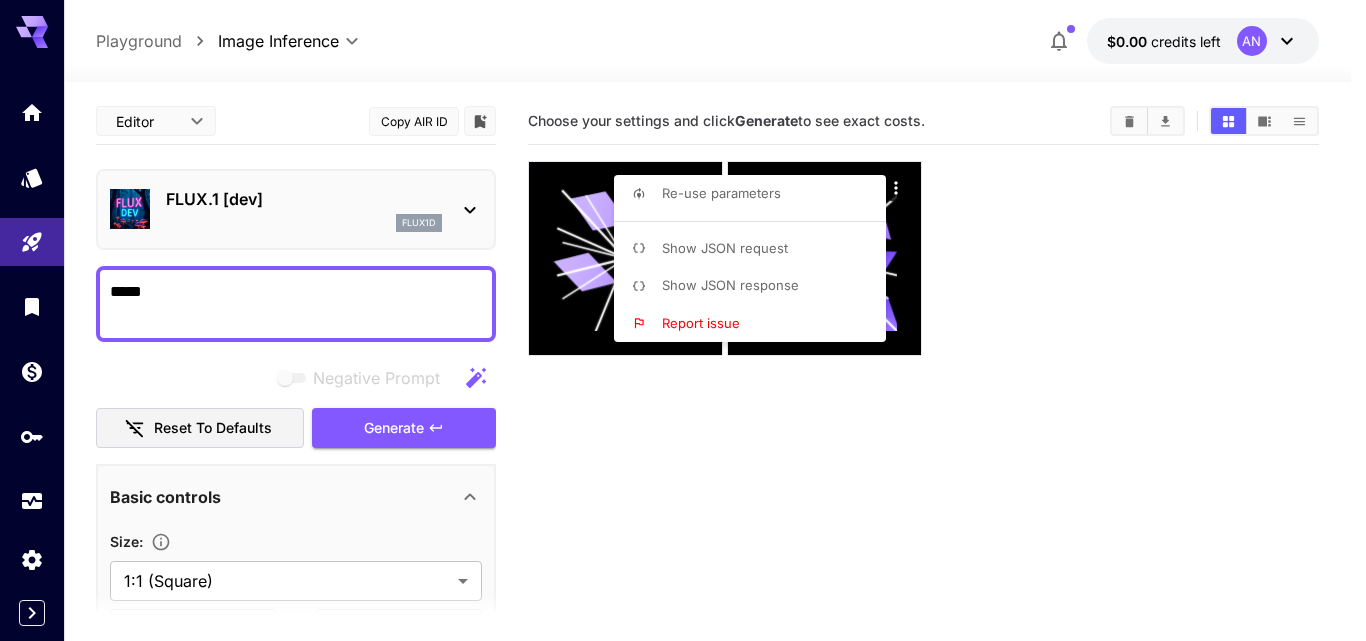 type on "**********" 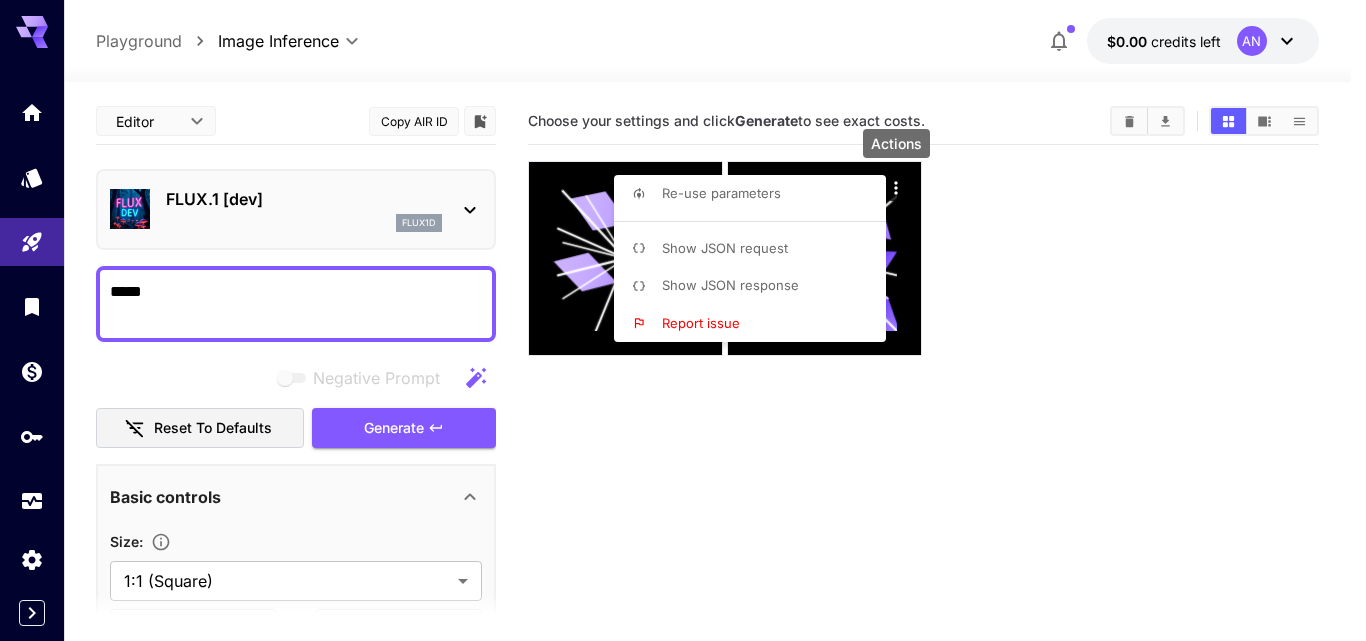 click at bounding box center (683, 320) 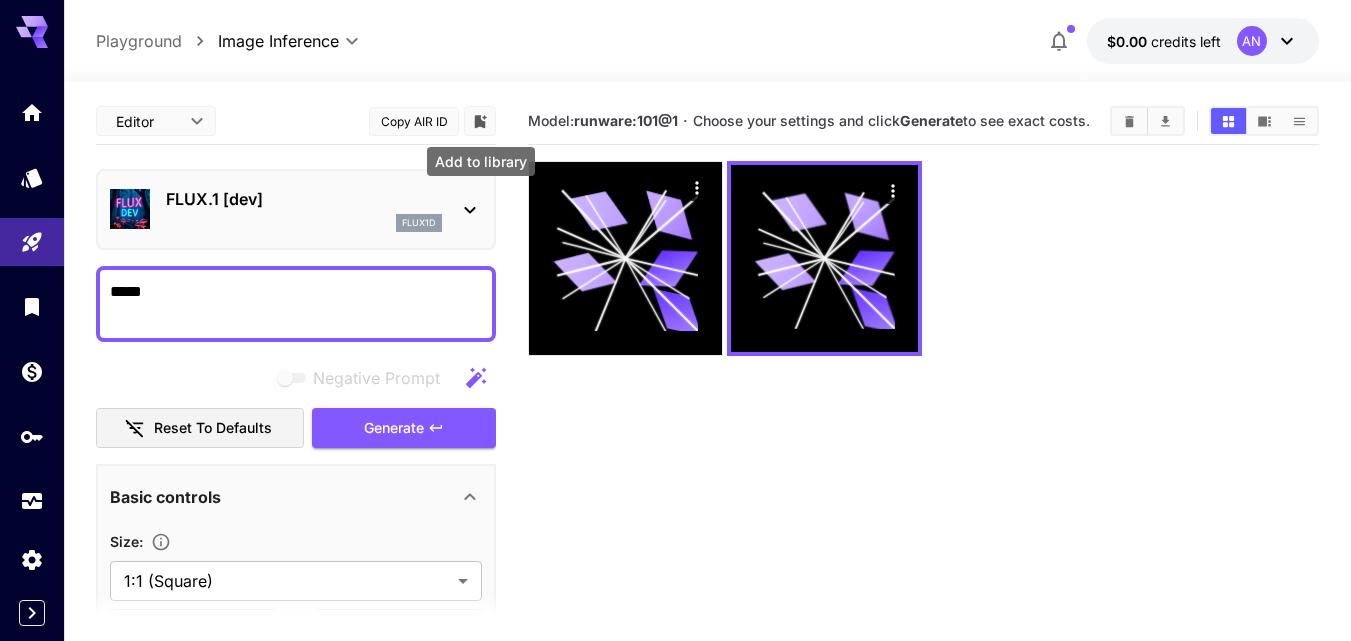 click 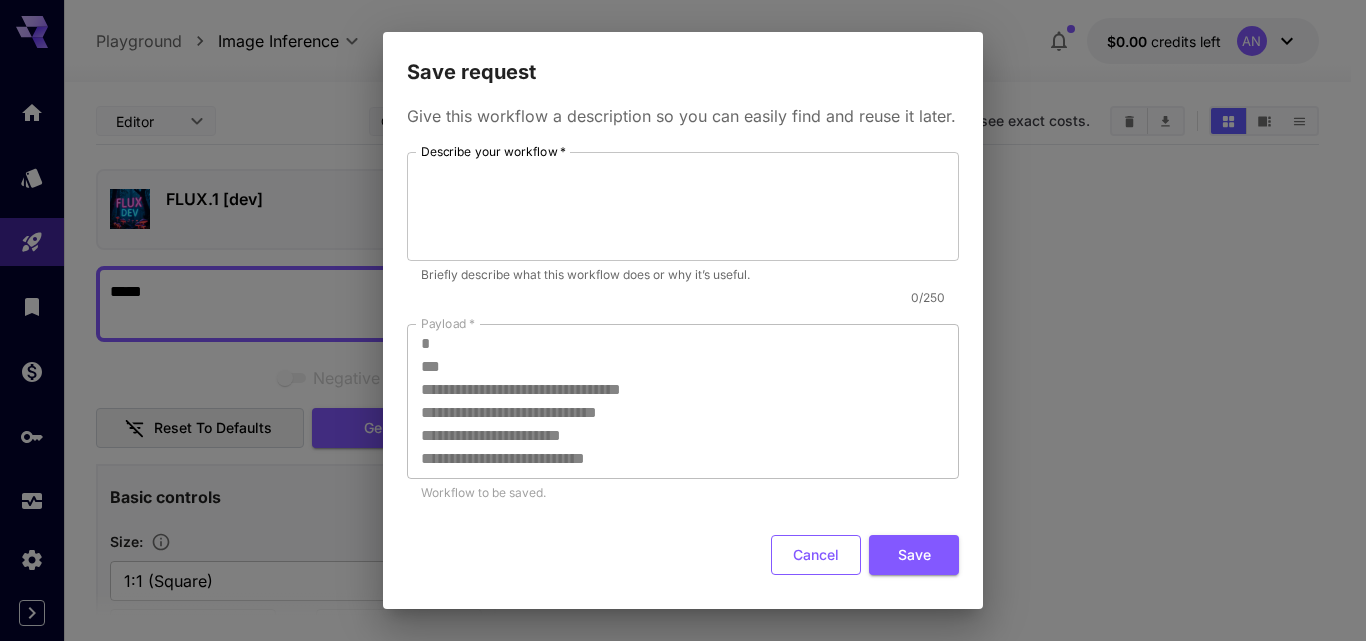 click on "Cancel" at bounding box center [816, 555] 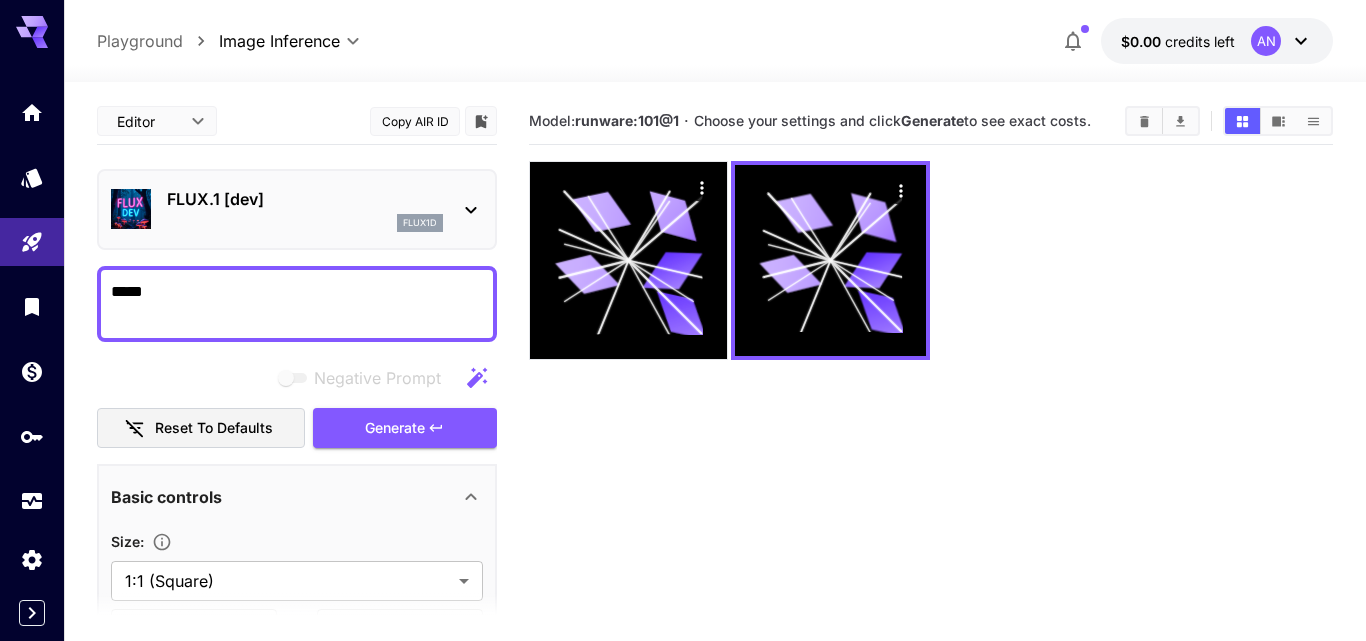 click on "**********" at bounding box center [683, 399] 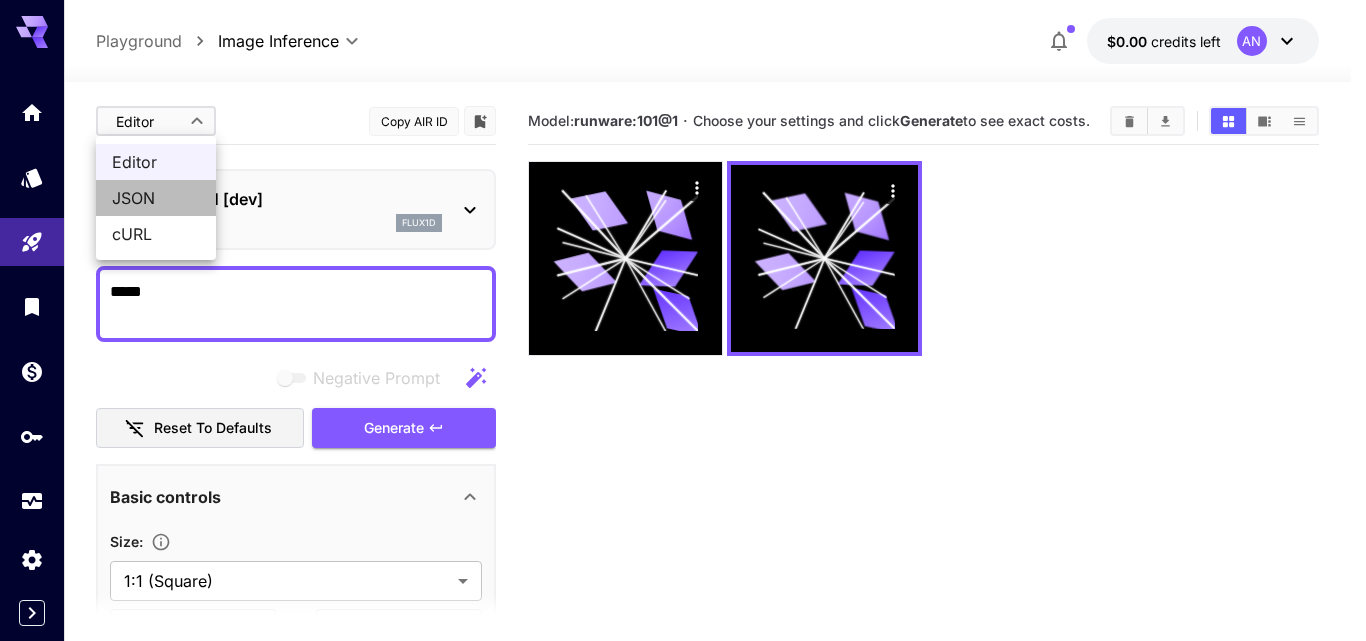 click on "JSON" at bounding box center (156, 198) 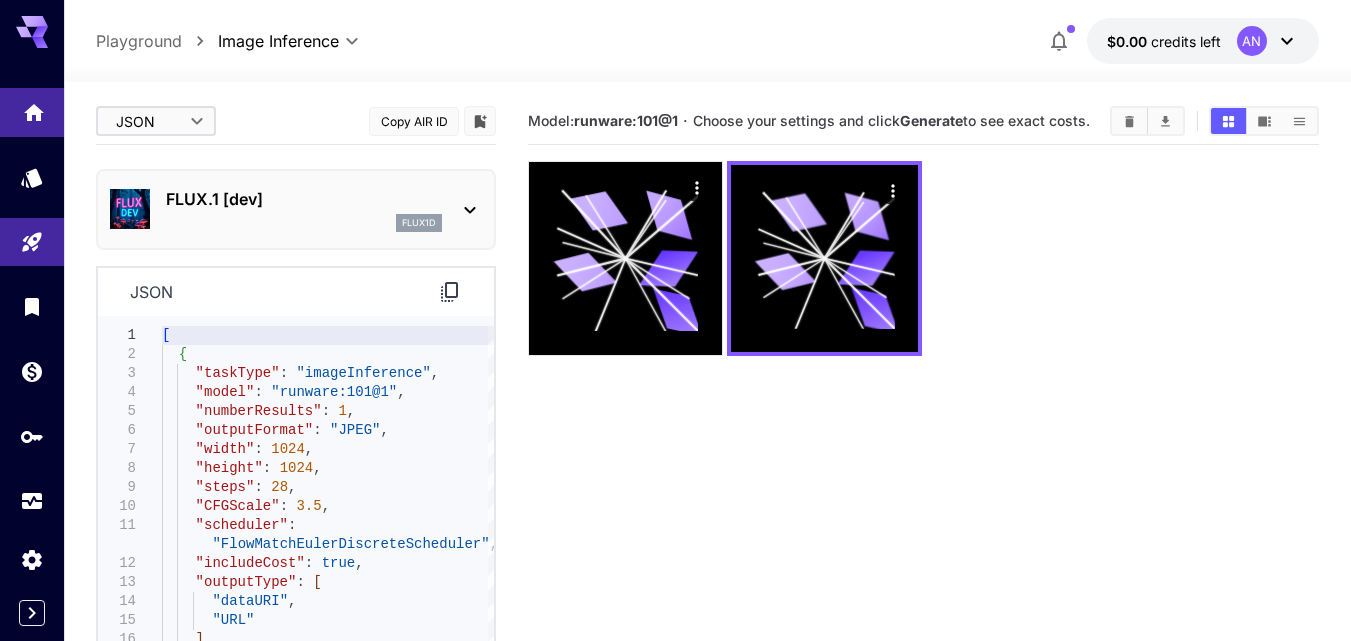 click 